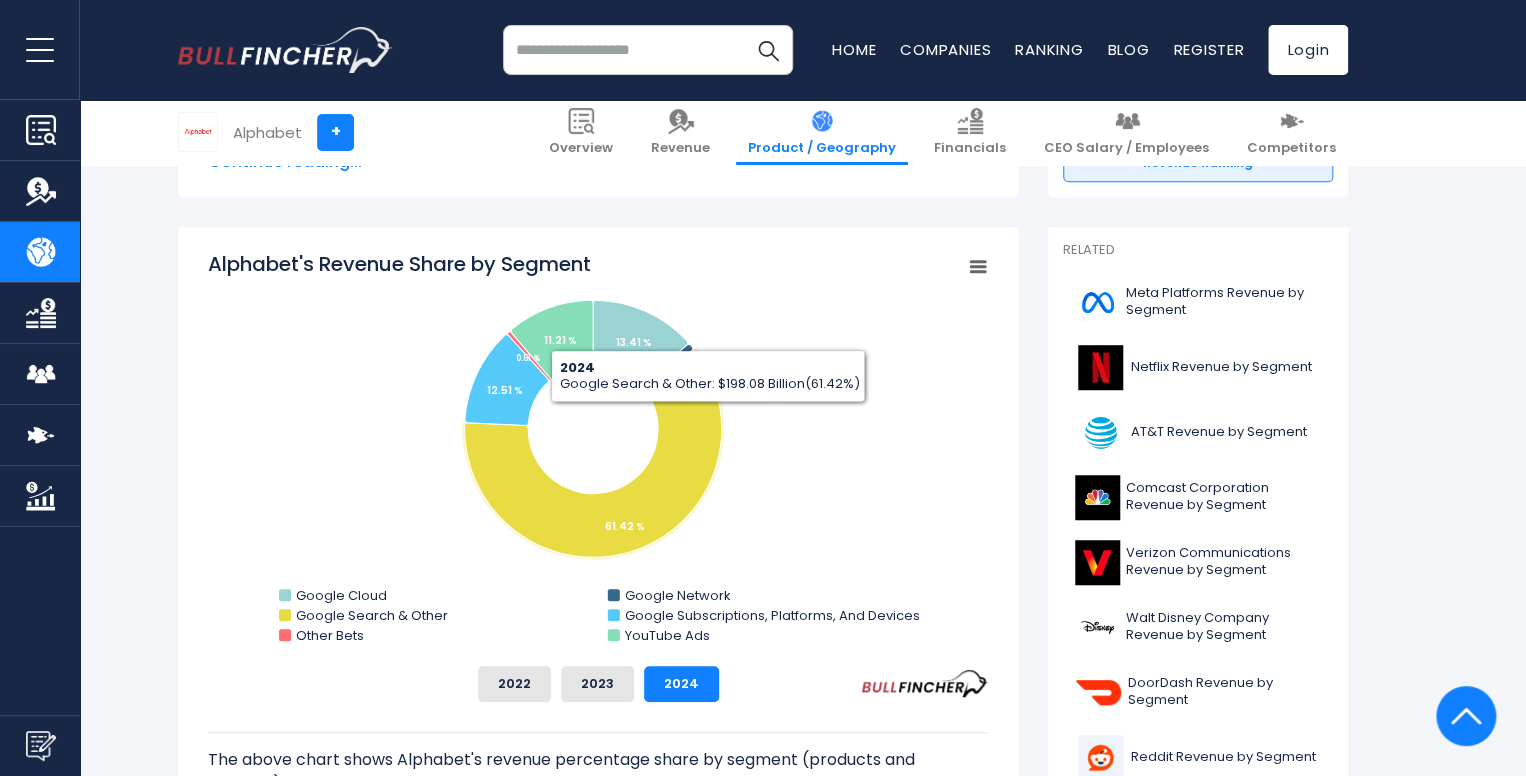 scroll, scrollTop: 484, scrollLeft: 0, axis: vertical 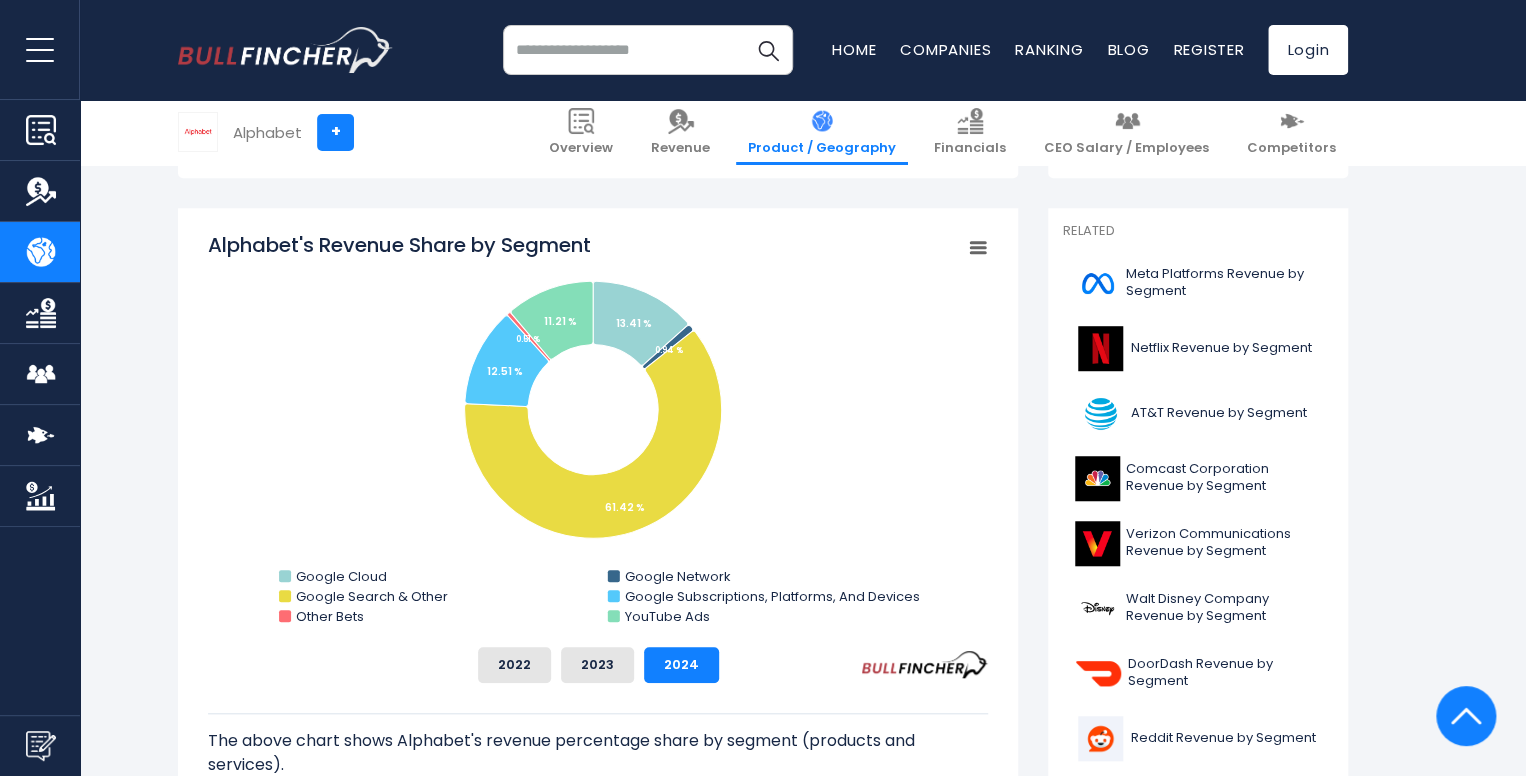 click on "Alphabet's Revenue Share by Segment
Created with Highcharts 12.1.2 Chart context menu Alphabet's Revenue Share by Segment 9.36 % 11.67 % 57.84 % 10.34 % 0.38 % 10.41 % Google Cloud Google Network Google Search & Other Google Subscriptions, Platforms, And Devices Other Bets YouTube Ads
Created with Highcharts 12.1.2 Chart context menu Alphabet's Revenue Share by Segment 10.77 % 10.19 % 56.98 % 11.29 % 0.5 % 10.26 % Google Cloud Google Network Google Search & Other Google Subscriptions, Platforms, And Devices Other Bets YouTube Ads Chart context menu" at bounding box center [598, 542] 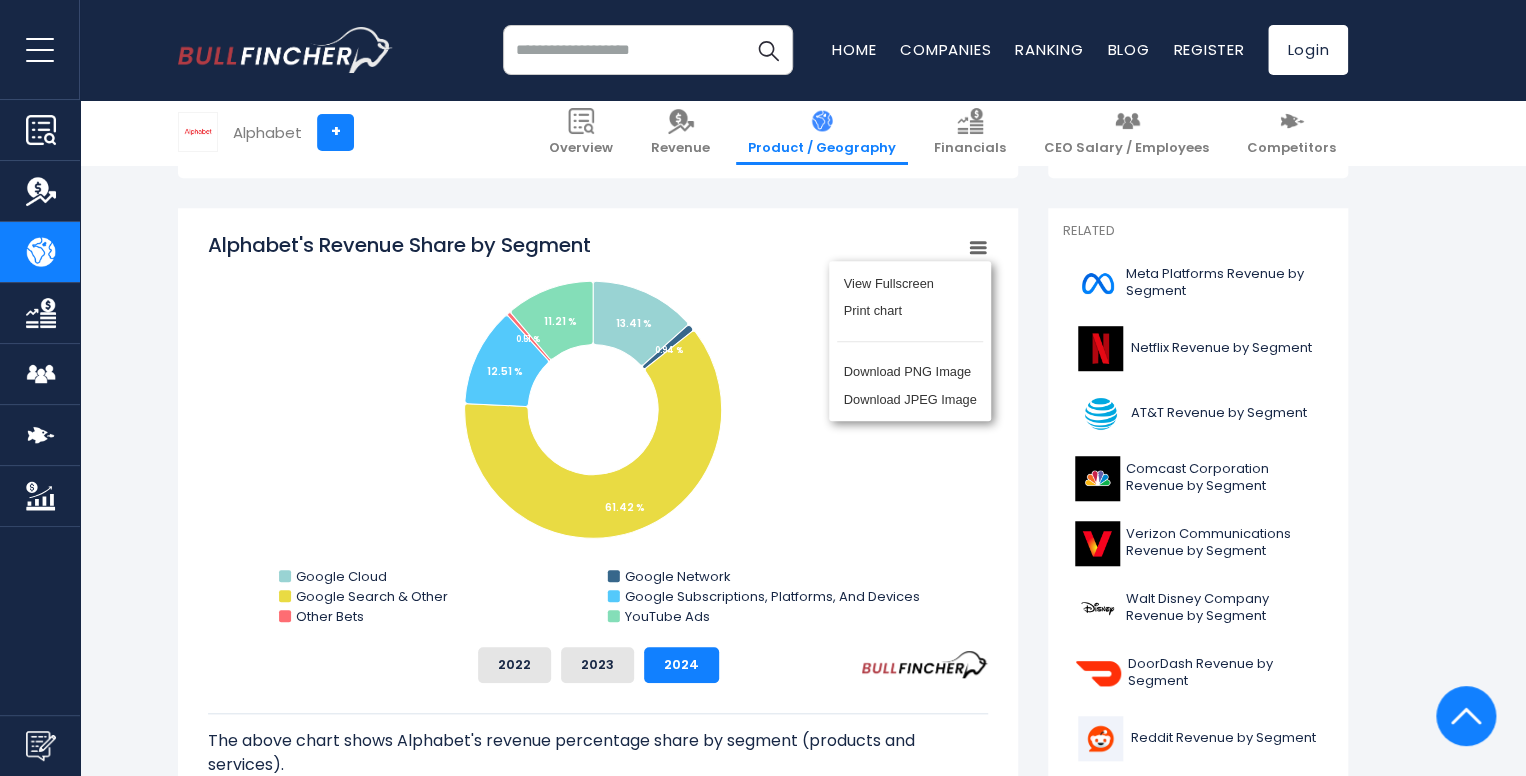 click on "View Fullscreen Print chart Download PNG Image Download JPEG Image" at bounding box center (910, 341) 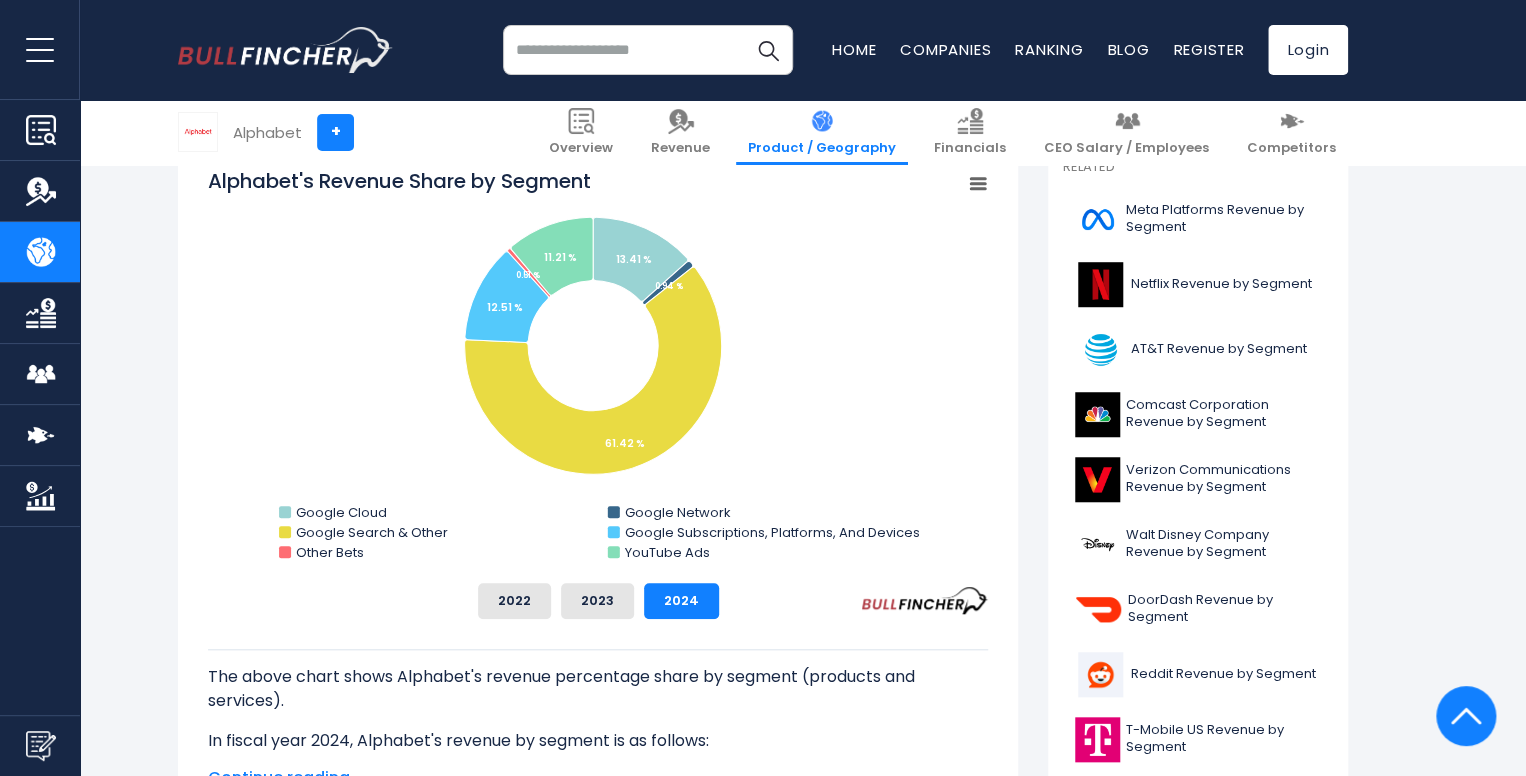 scroll, scrollTop: 528, scrollLeft: 0, axis: vertical 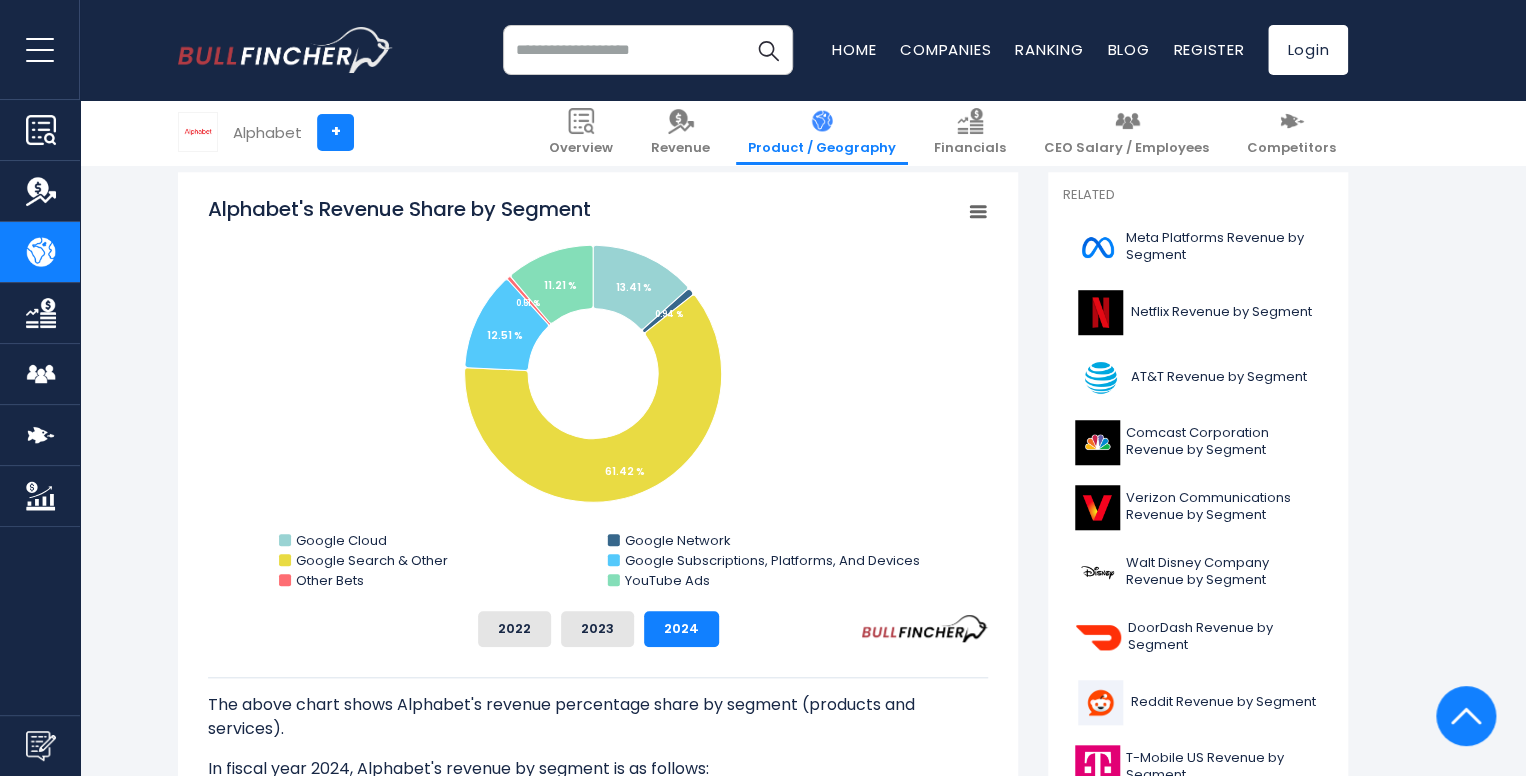 click on "Alphabet's Revenue Share by Segment
Created with Highcharts 12.1.2 Chart context menu Alphabet's Revenue Share by Segment 9.36 % 11.67 % 57.84 % 10.34 % 0.38 % 10.41 % Google Cloud Google Network Google Search & Other Google Subscriptions, Platforms, And Devices Other Bets YouTube Ads
Created with Highcharts 12.1.2 Chart context menu Alphabet's Revenue Share by Segment 10.77 % 10.19 % 56.98 % 11.29 % 0.5 % 10.26 % Google Cloud Google Network Google Search & Other Google Subscriptions, Platforms, And Devices Other Bets YouTube Ads Chart context menu" at bounding box center (598, 506) 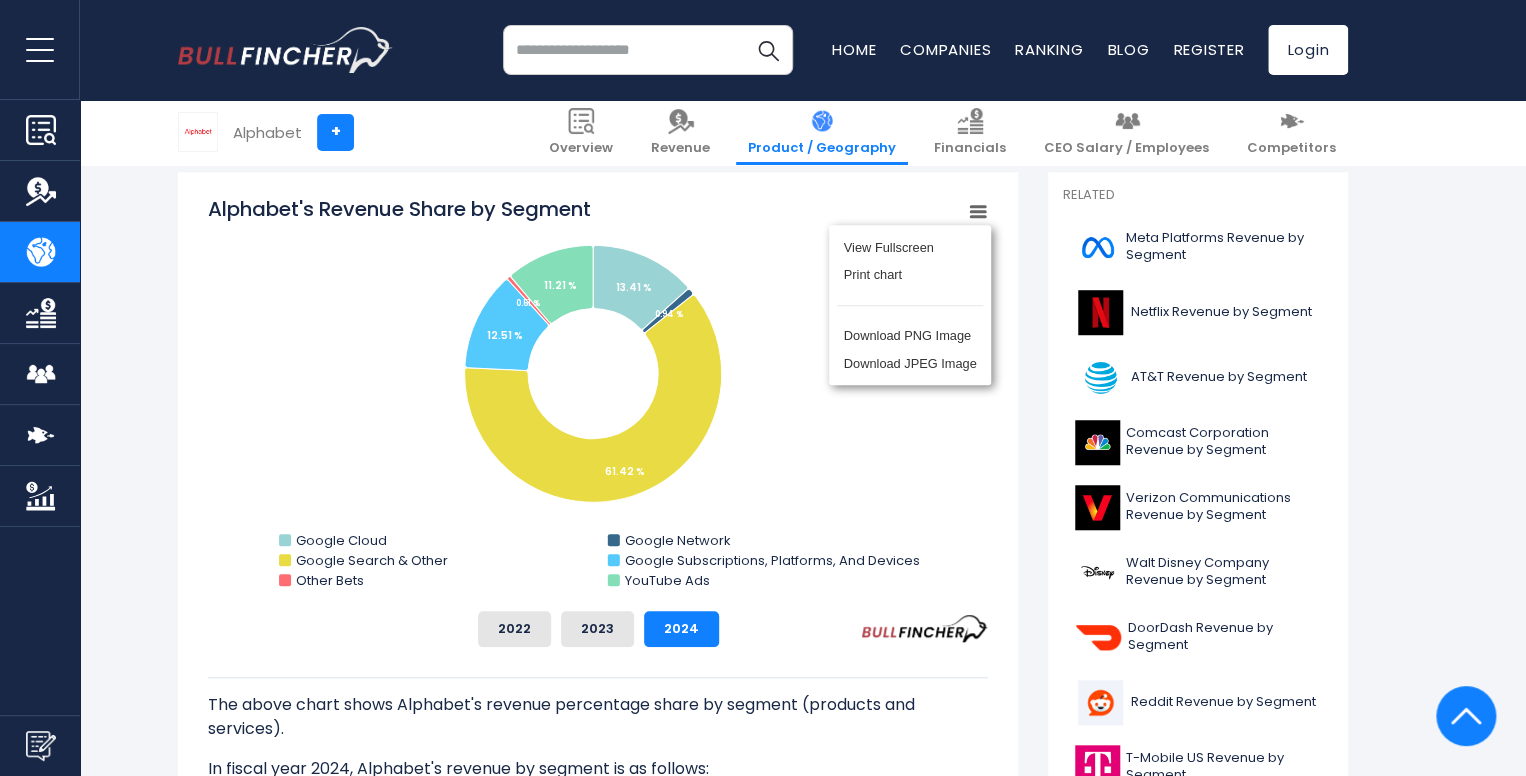click 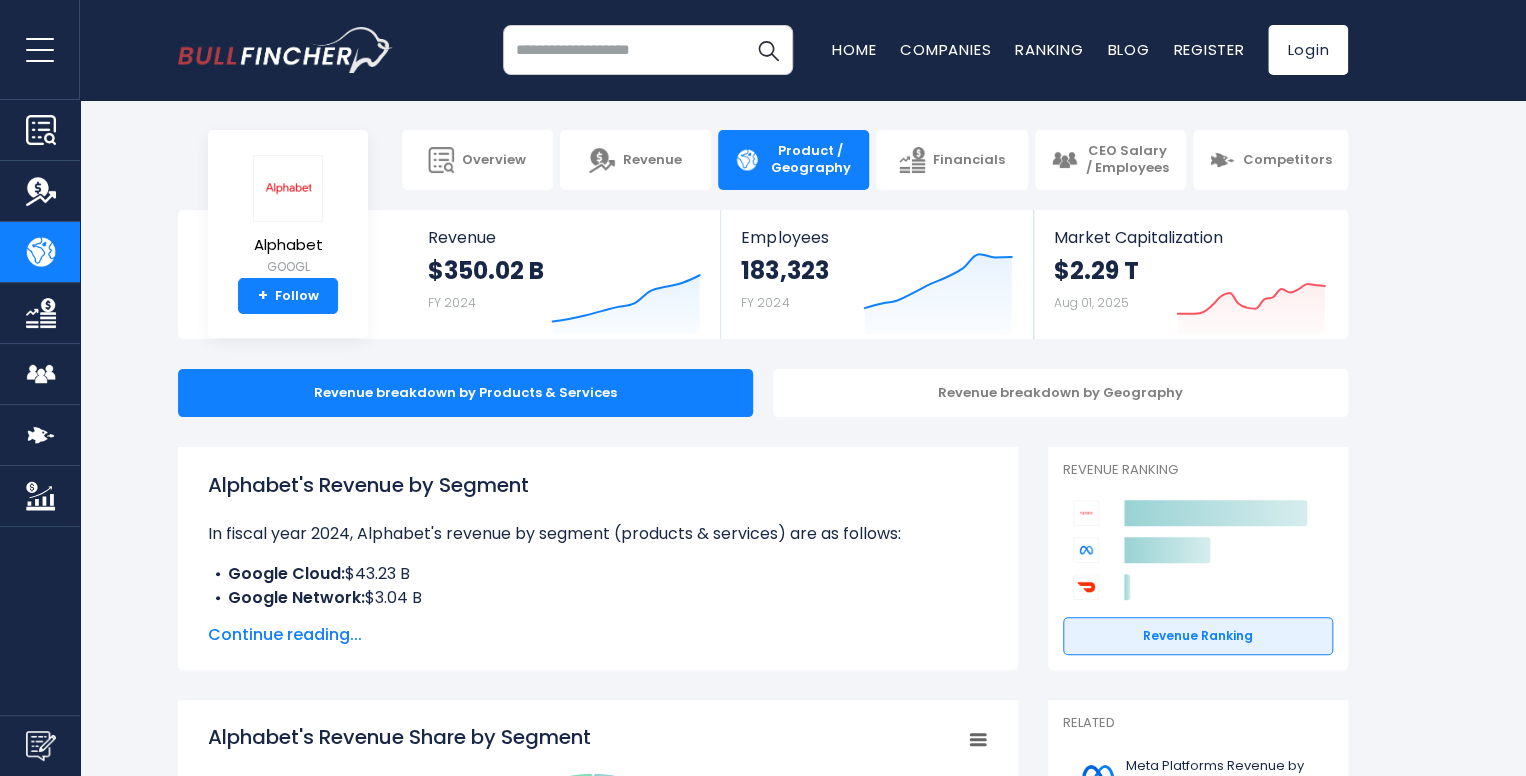 scroll, scrollTop: 2, scrollLeft: 0, axis: vertical 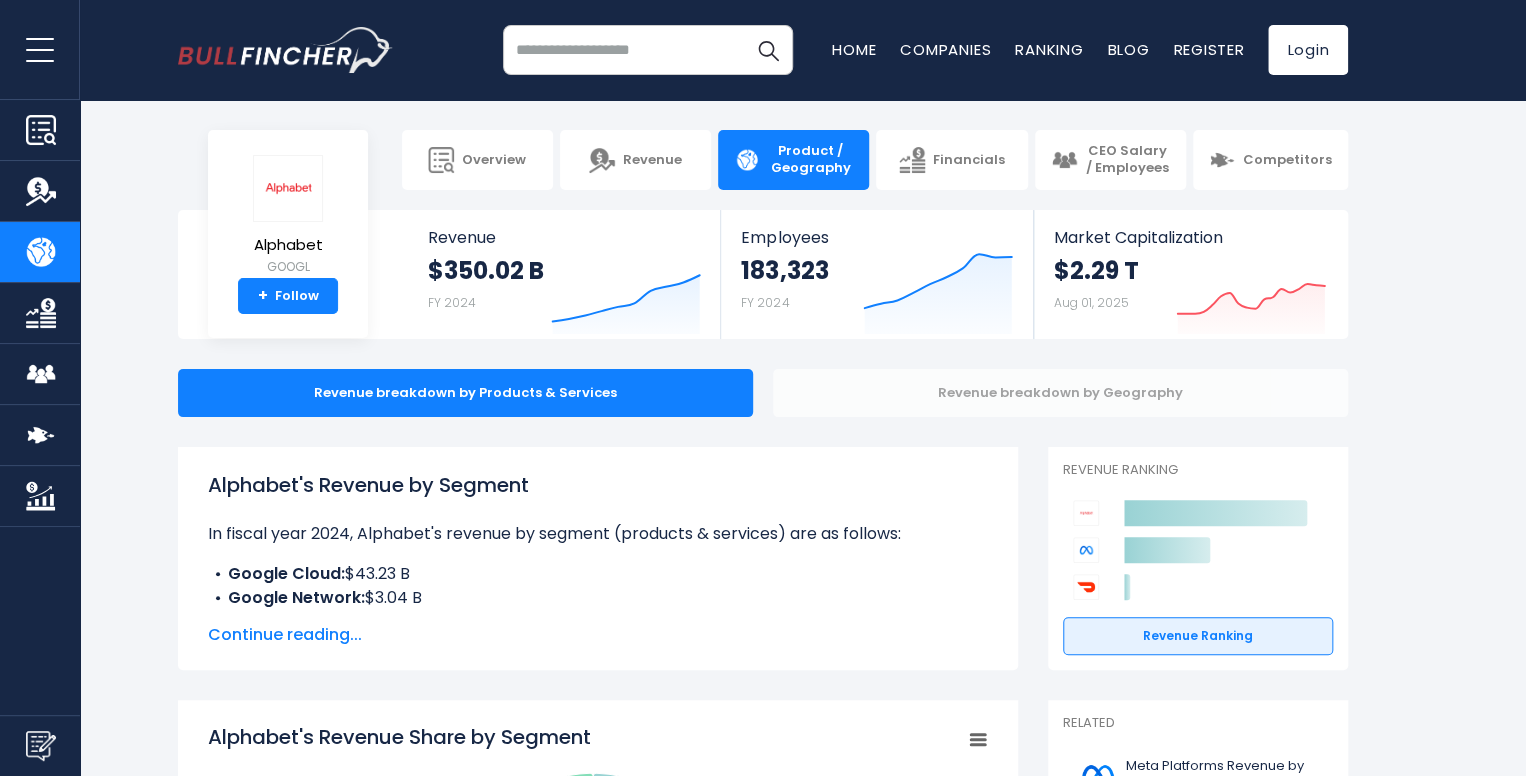 click on "Revenue breakdown by Geography" at bounding box center (1060, 393) 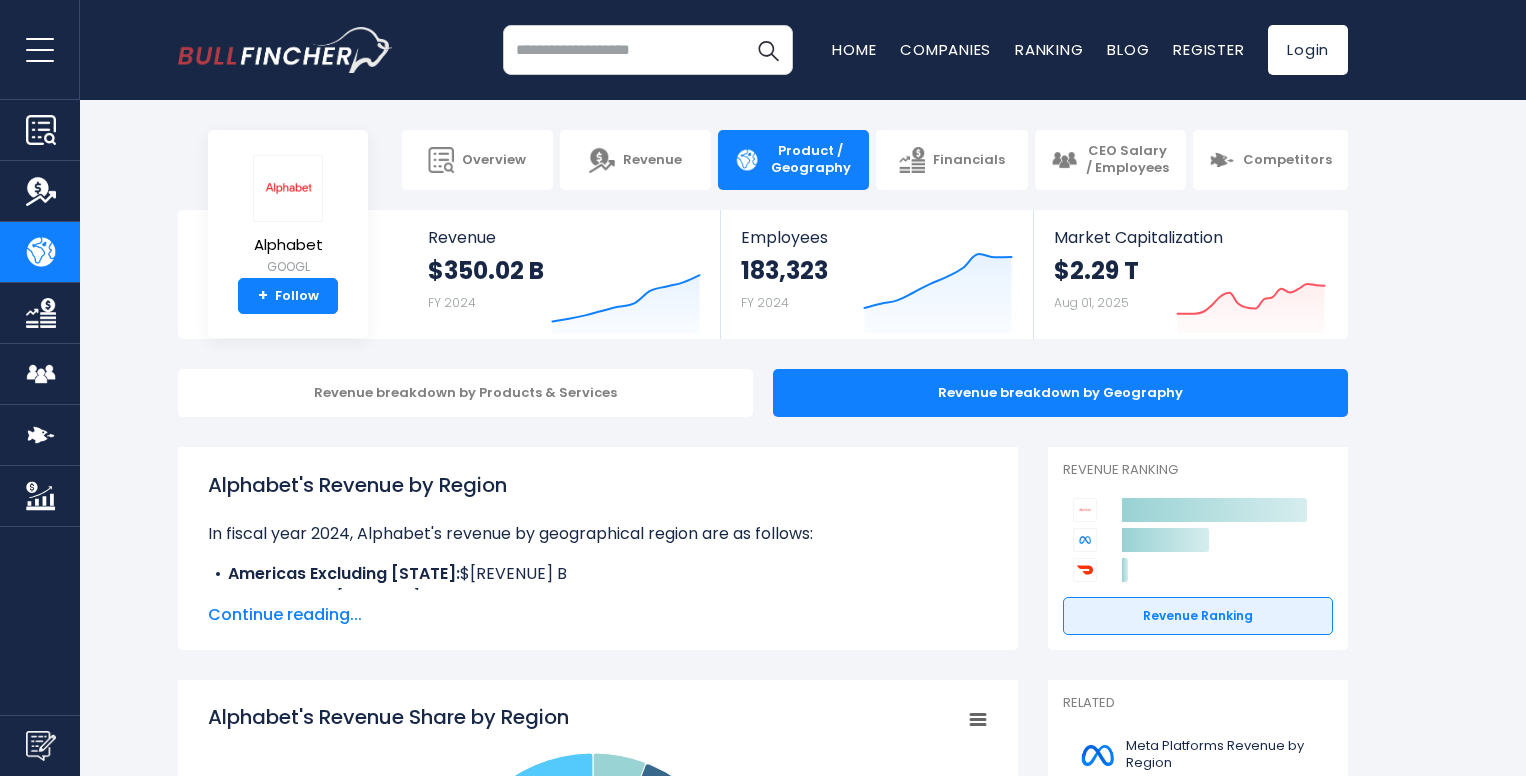 scroll, scrollTop: 0, scrollLeft: 0, axis: both 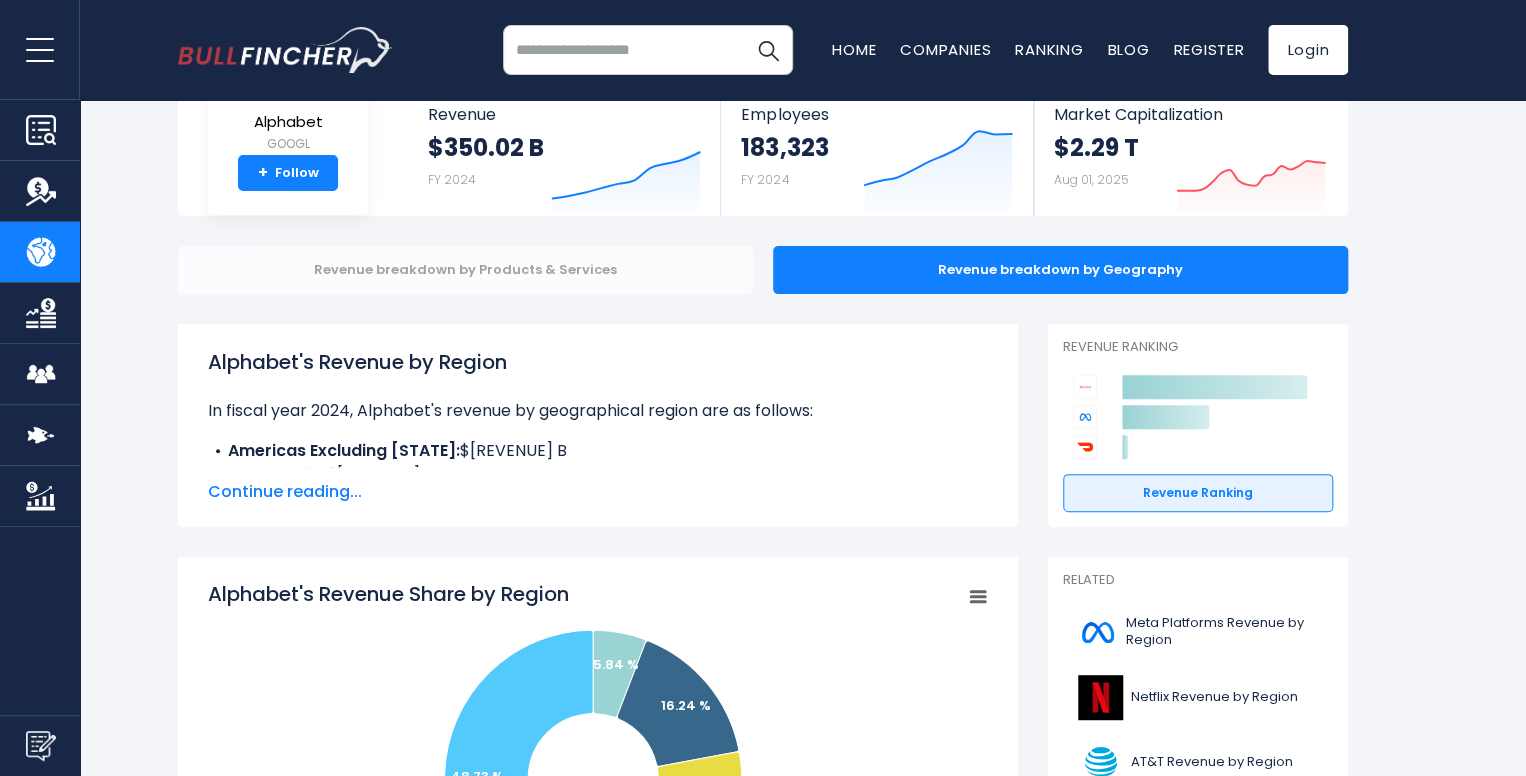 click on "Revenue breakdown by Products & Services" at bounding box center [465, 270] 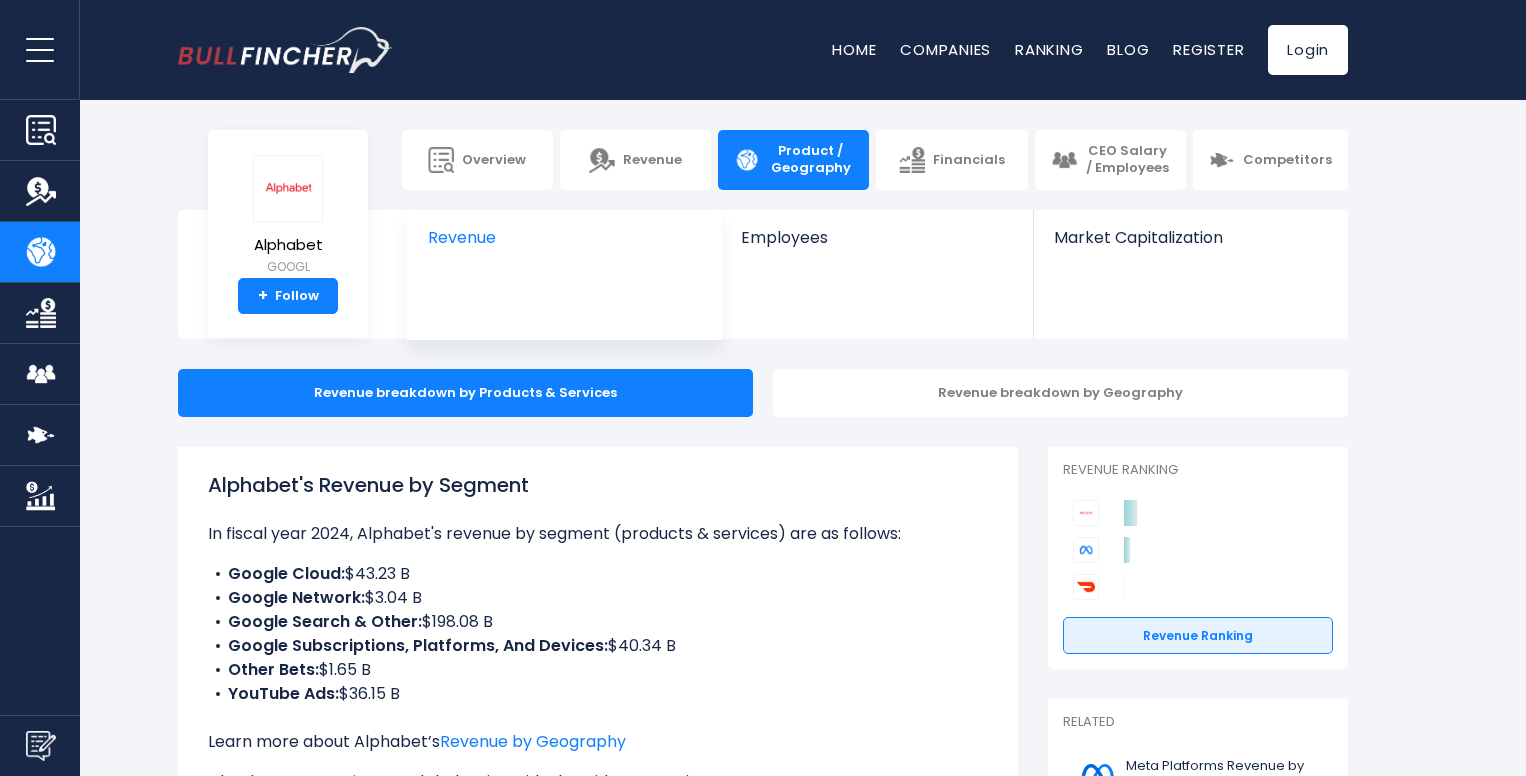 scroll, scrollTop: 0, scrollLeft: 0, axis: both 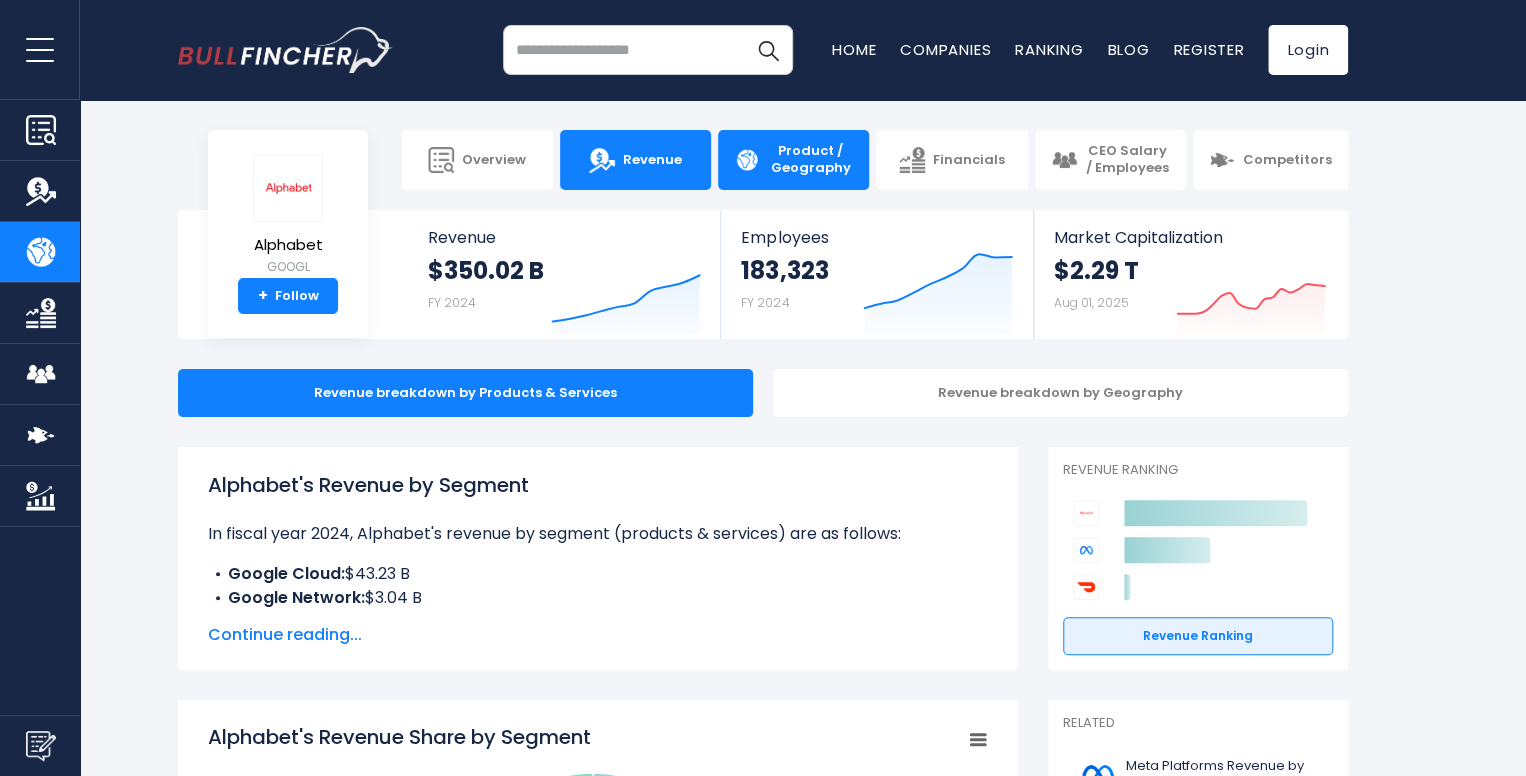 click on "Revenue" at bounding box center (652, 160) 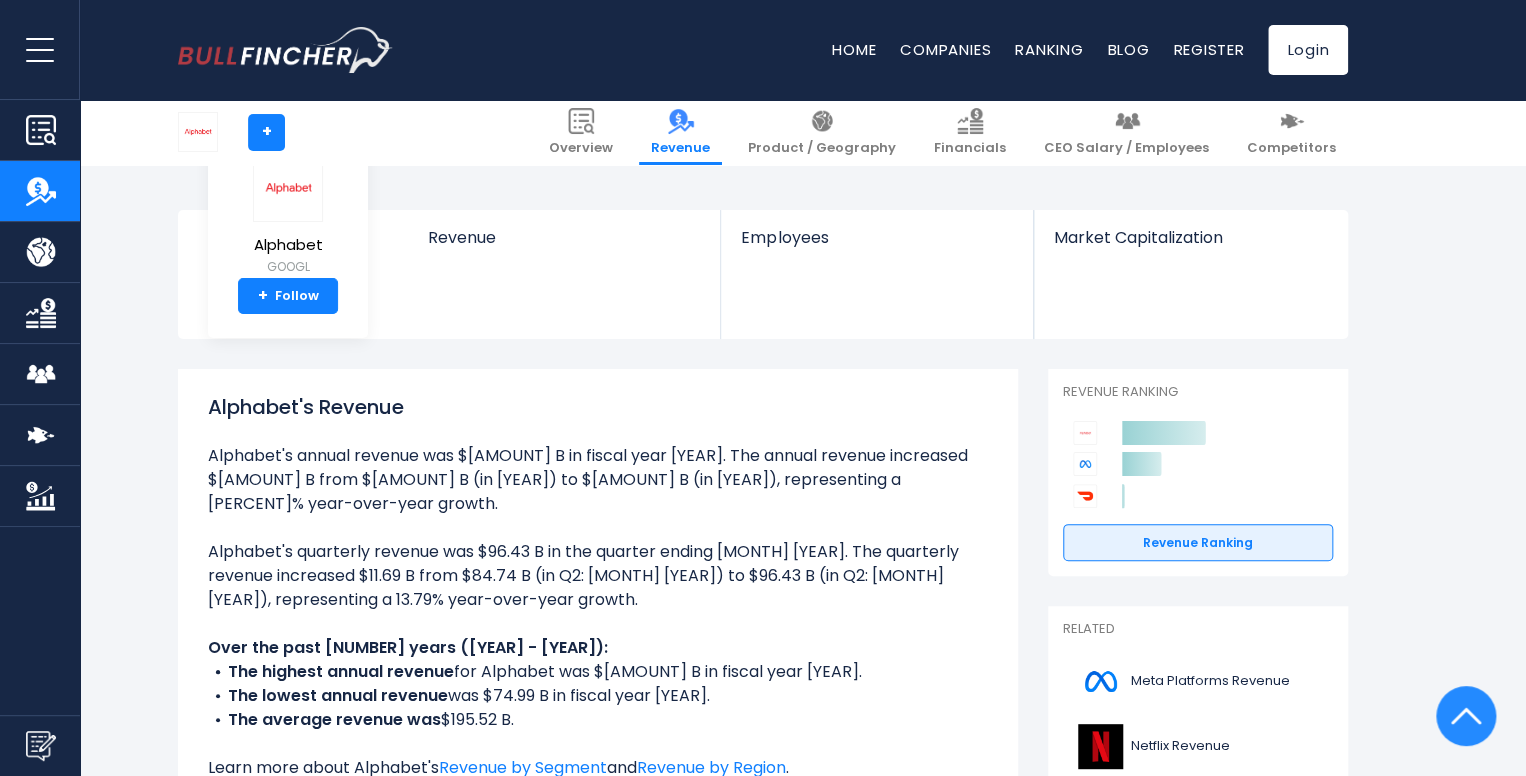 scroll, scrollTop: 547, scrollLeft: 0, axis: vertical 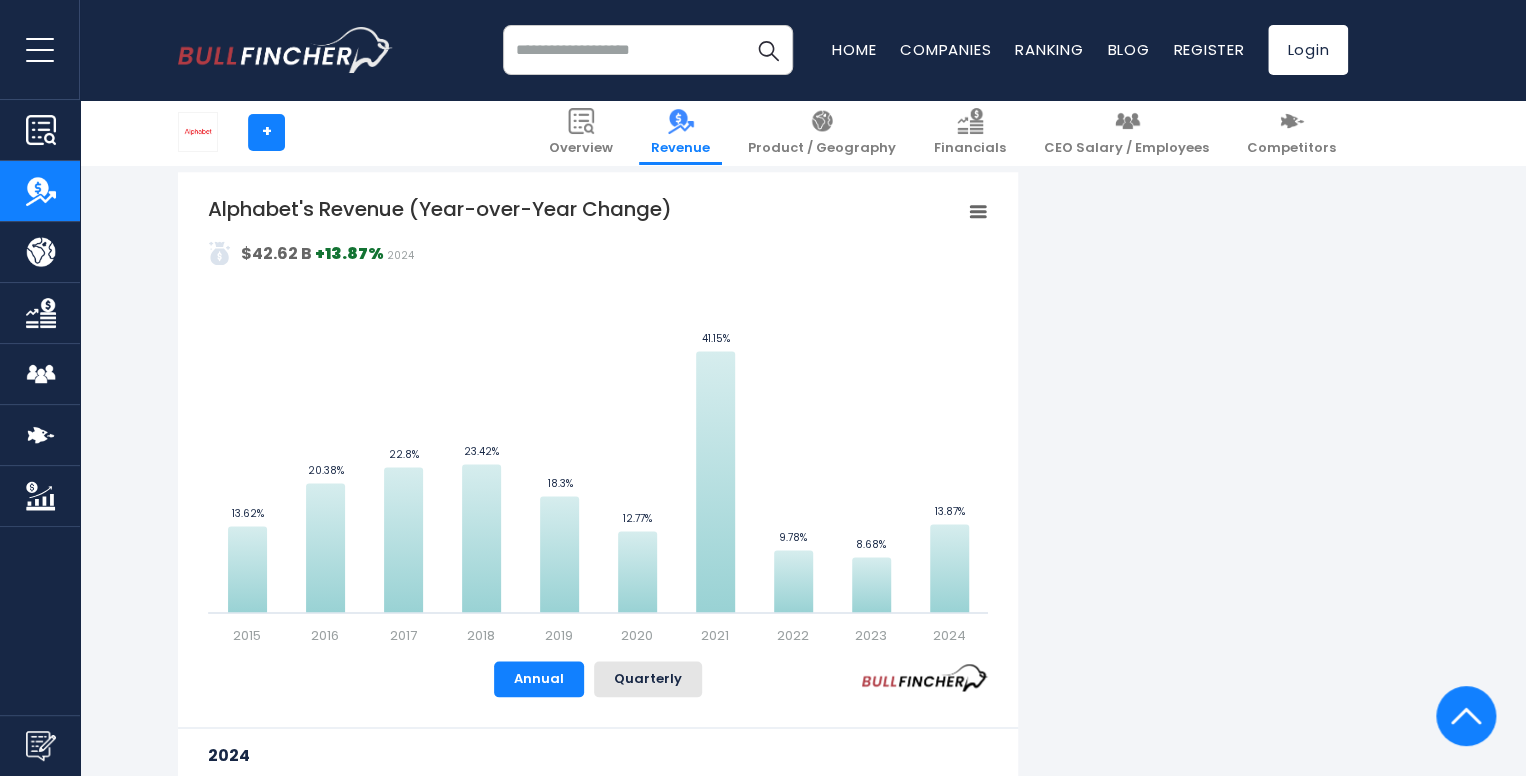 click on "[YEAR]
Alphabet’s annual revenue
increased
+[PERCENT]%   during fiscal year
[YEAR] compared to
[YEAR]. It
represents a
growth
of
$[AMOUNT]
[YEAR] +[PERCENT]% $[AMOUNT] [YEAR] +[PERCENT]% $[AMOUNT] [YEAR]" at bounding box center [598, 775] 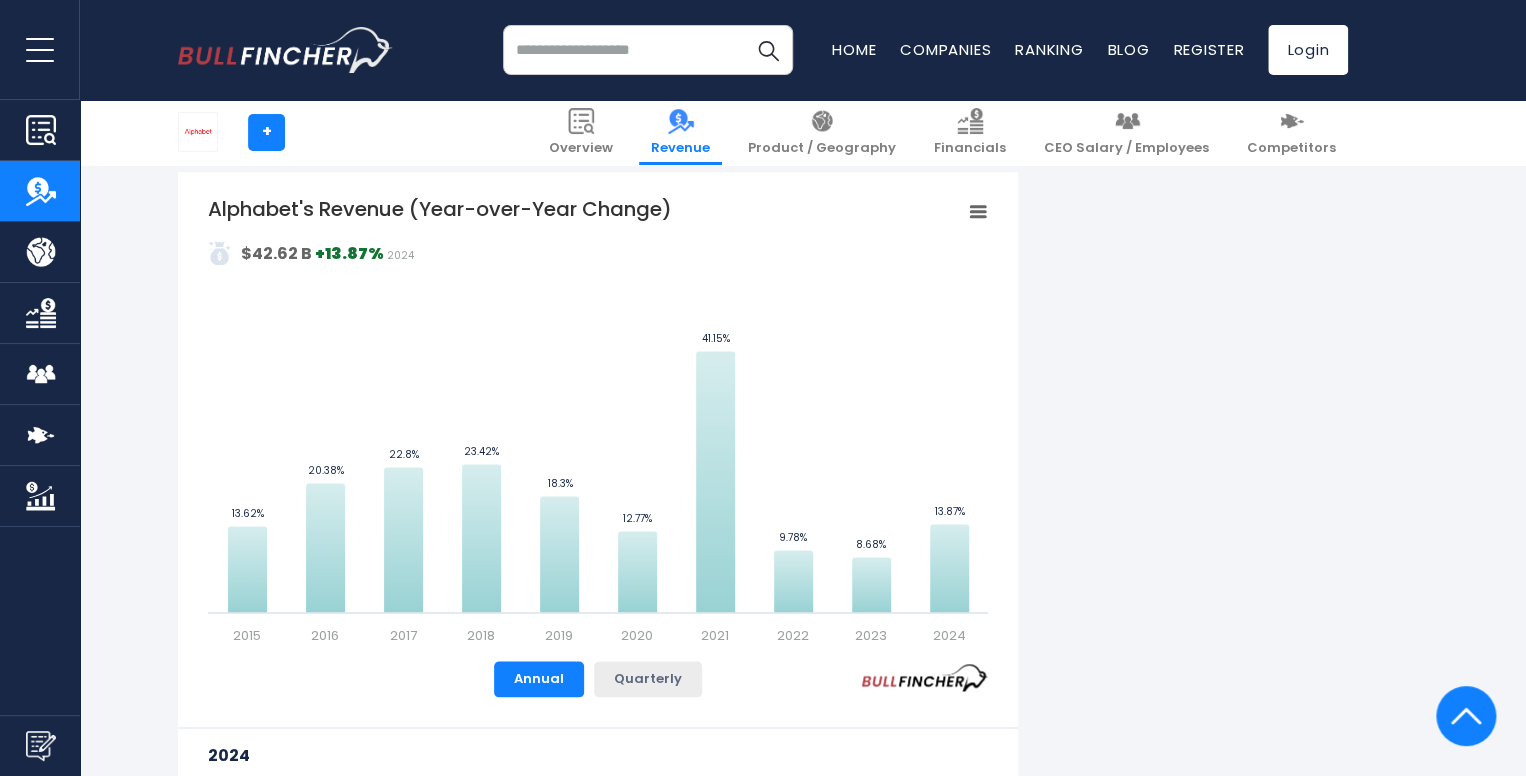 click on "Quarterly" at bounding box center (648, 679) 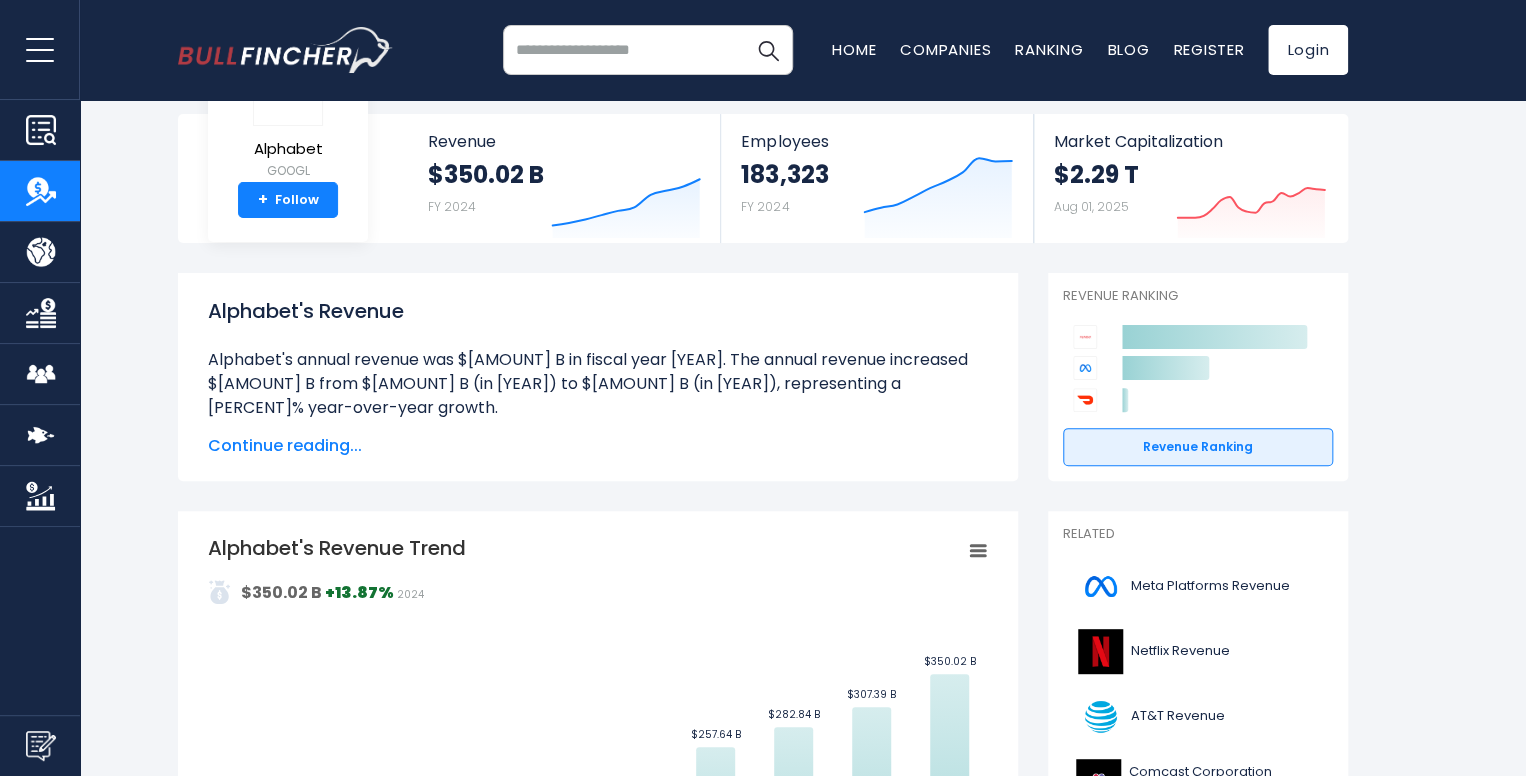 scroll, scrollTop: 98, scrollLeft: 0, axis: vertical 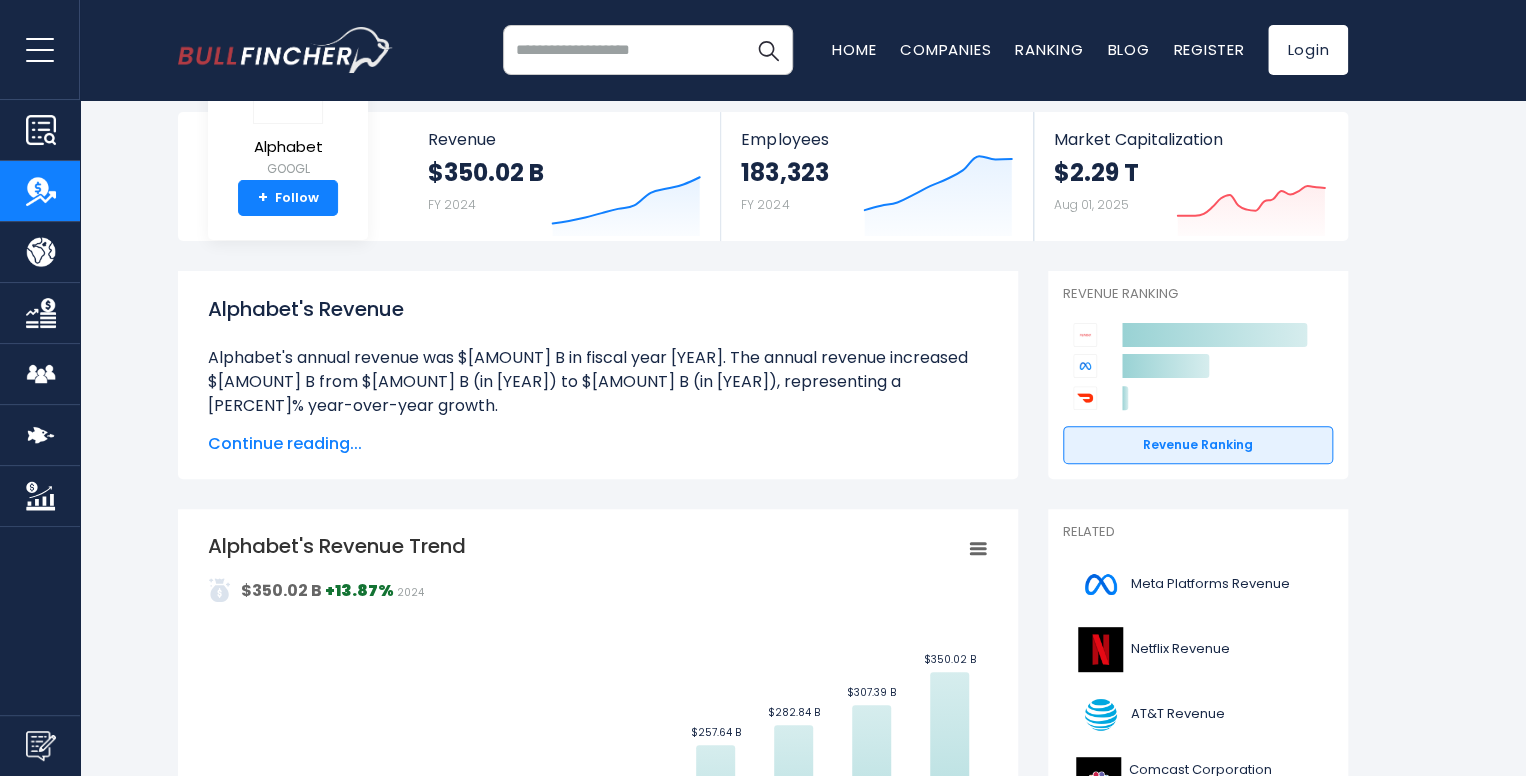 click 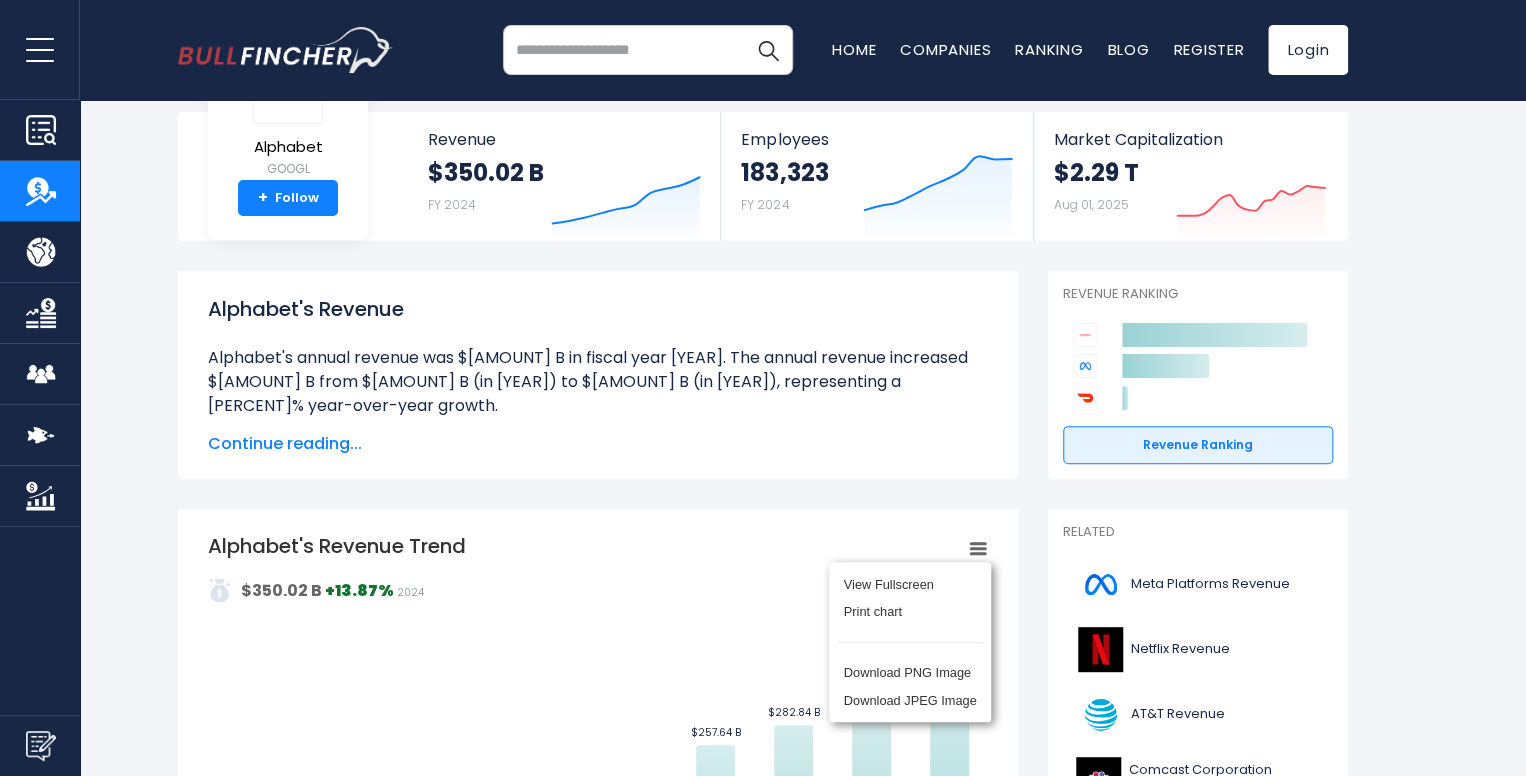 click on "View Fullscreen Print chart Download PNG Image Download JPEG Image" at bounding box center (910, 642) 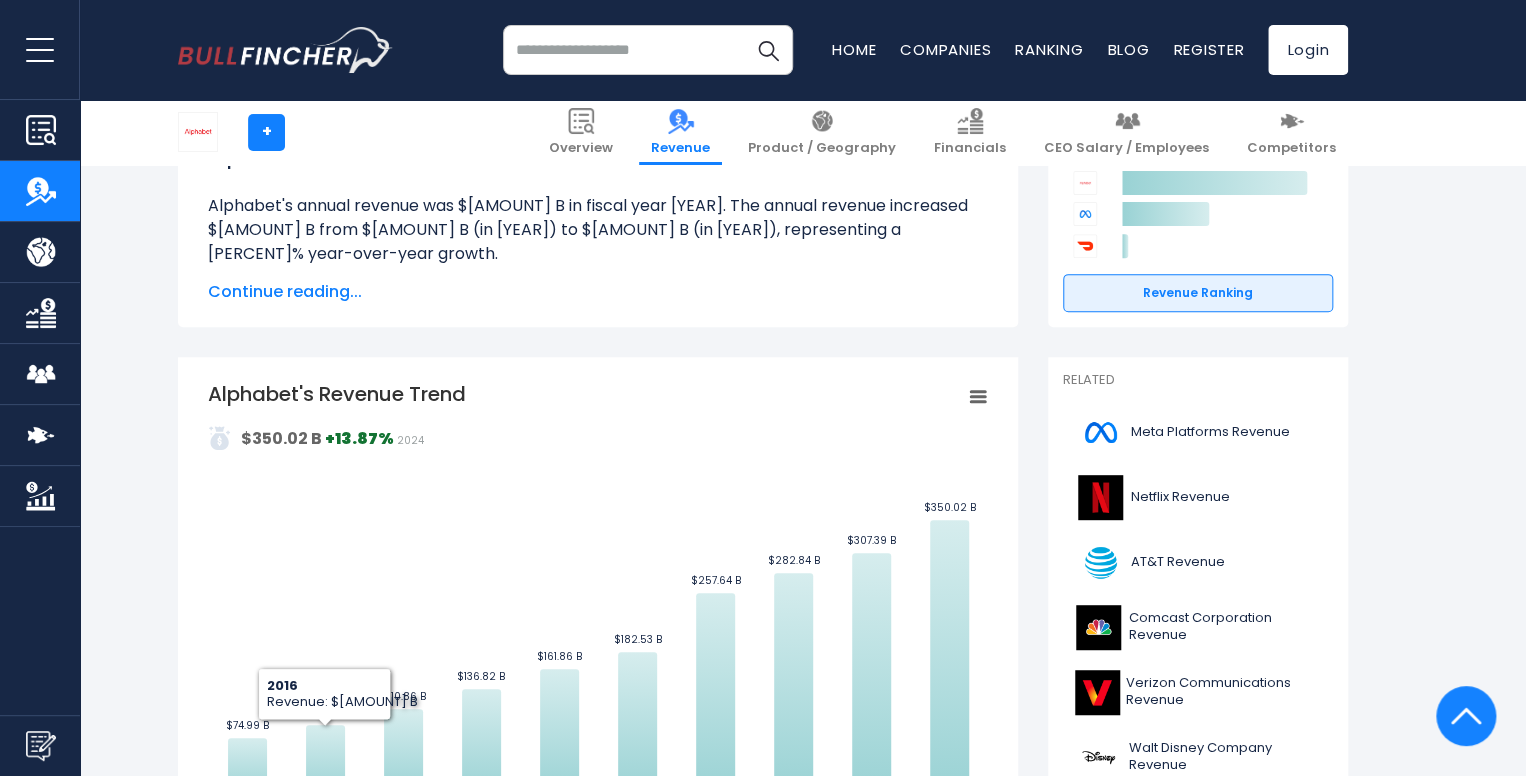 scroll, scrollTop: 0, scrollLeft: 0, axis: both 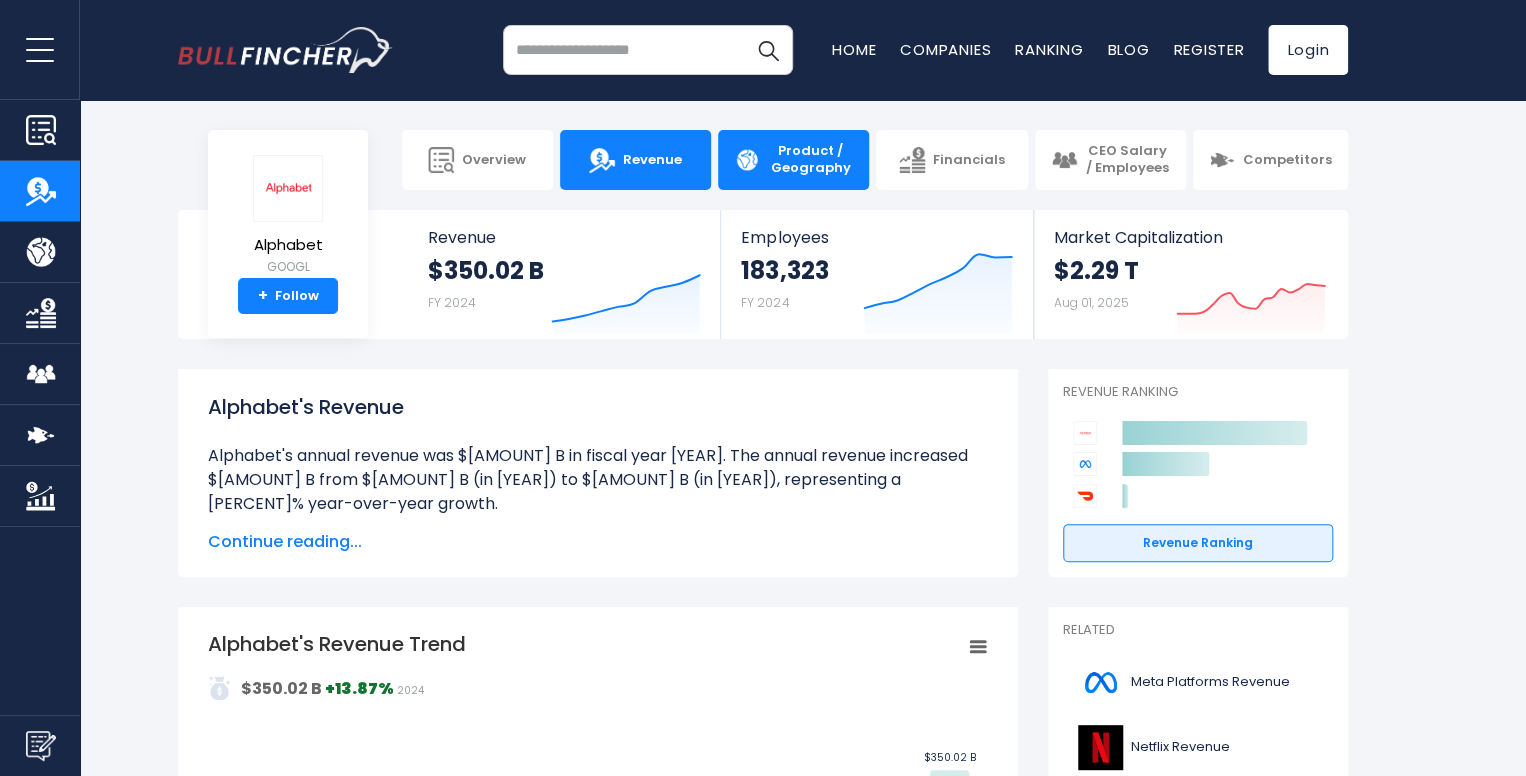 click at bounding box center (747, 160) 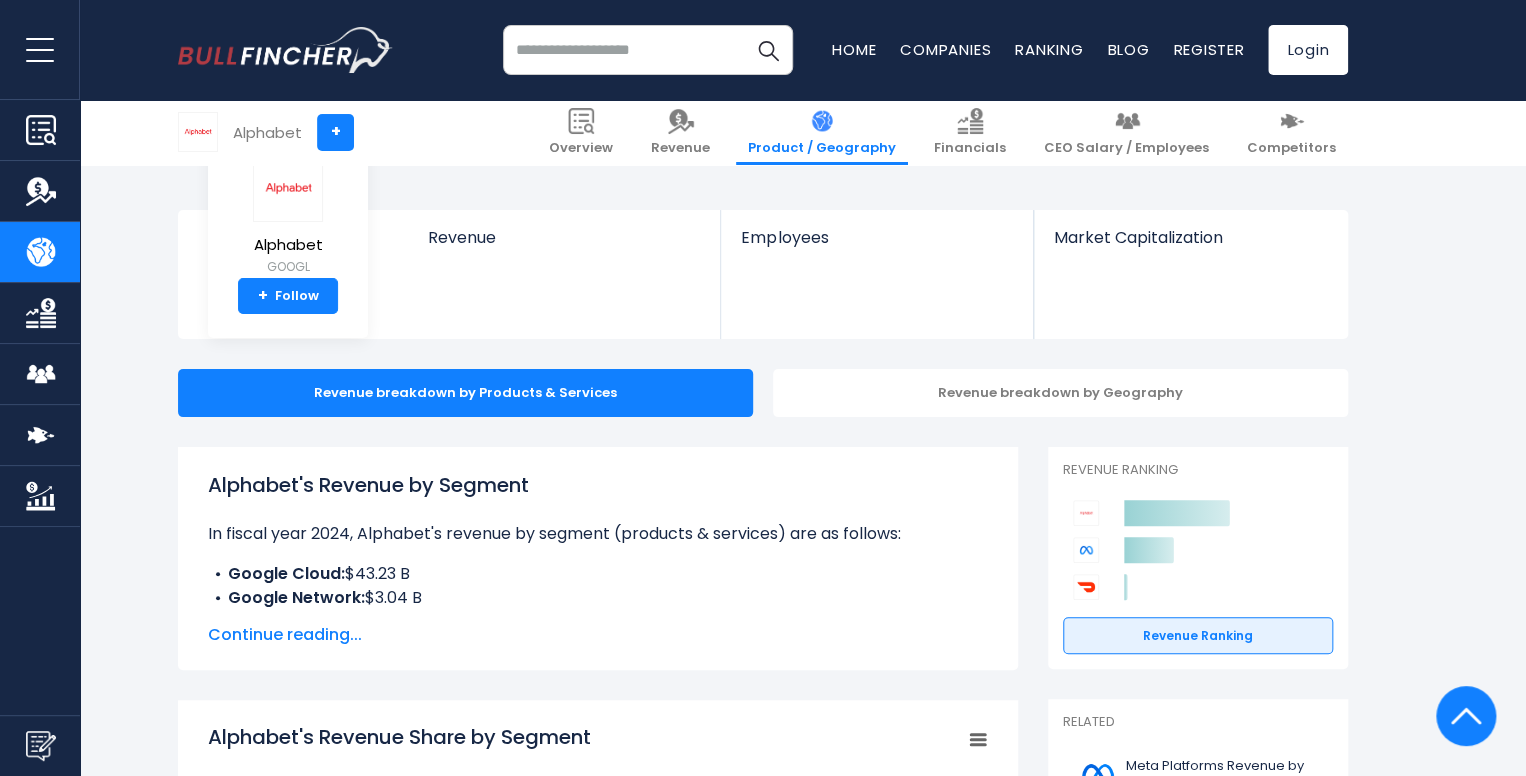 scroll, scrollTop: 834, scrollLeft: 0, axis: vertical 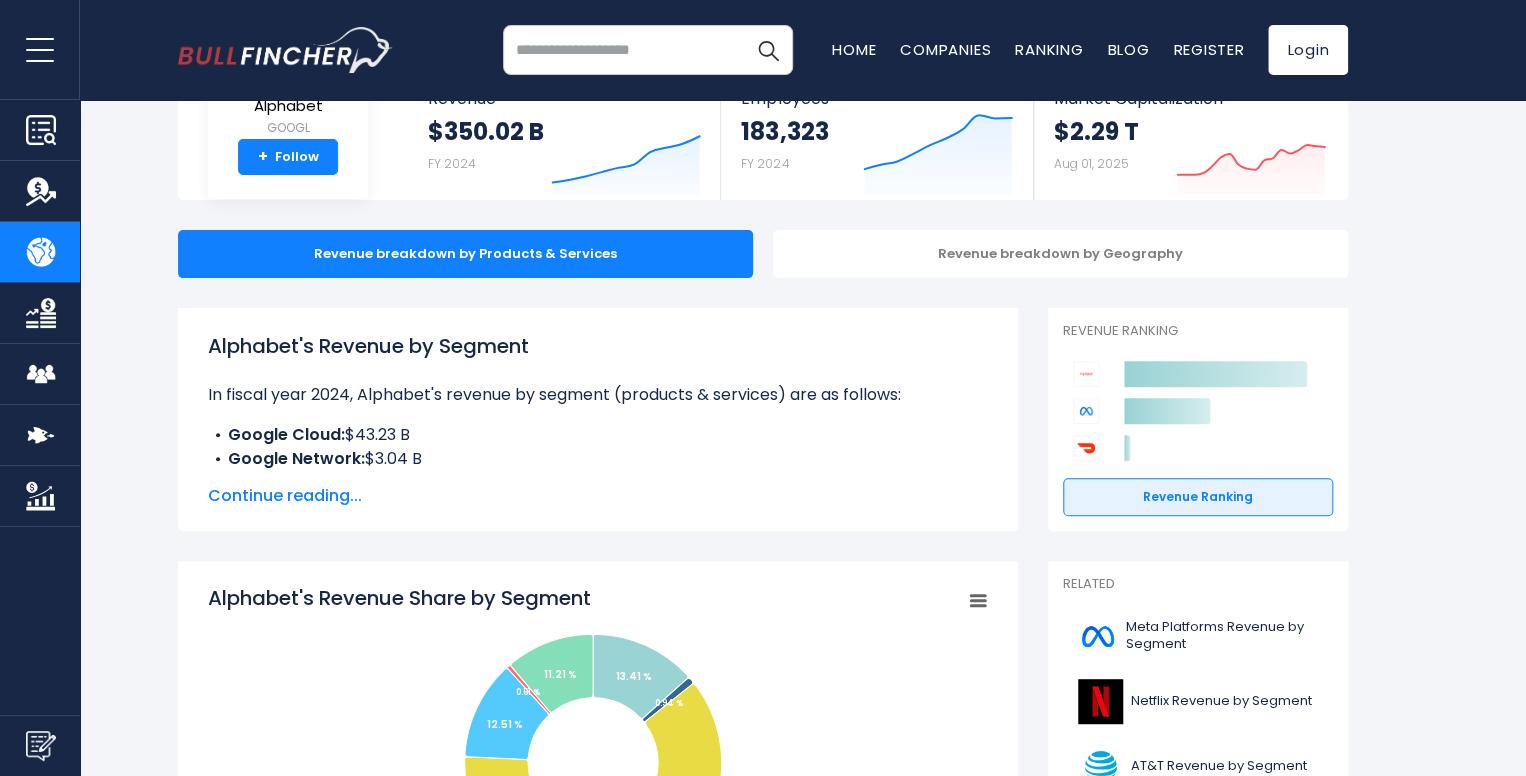 click 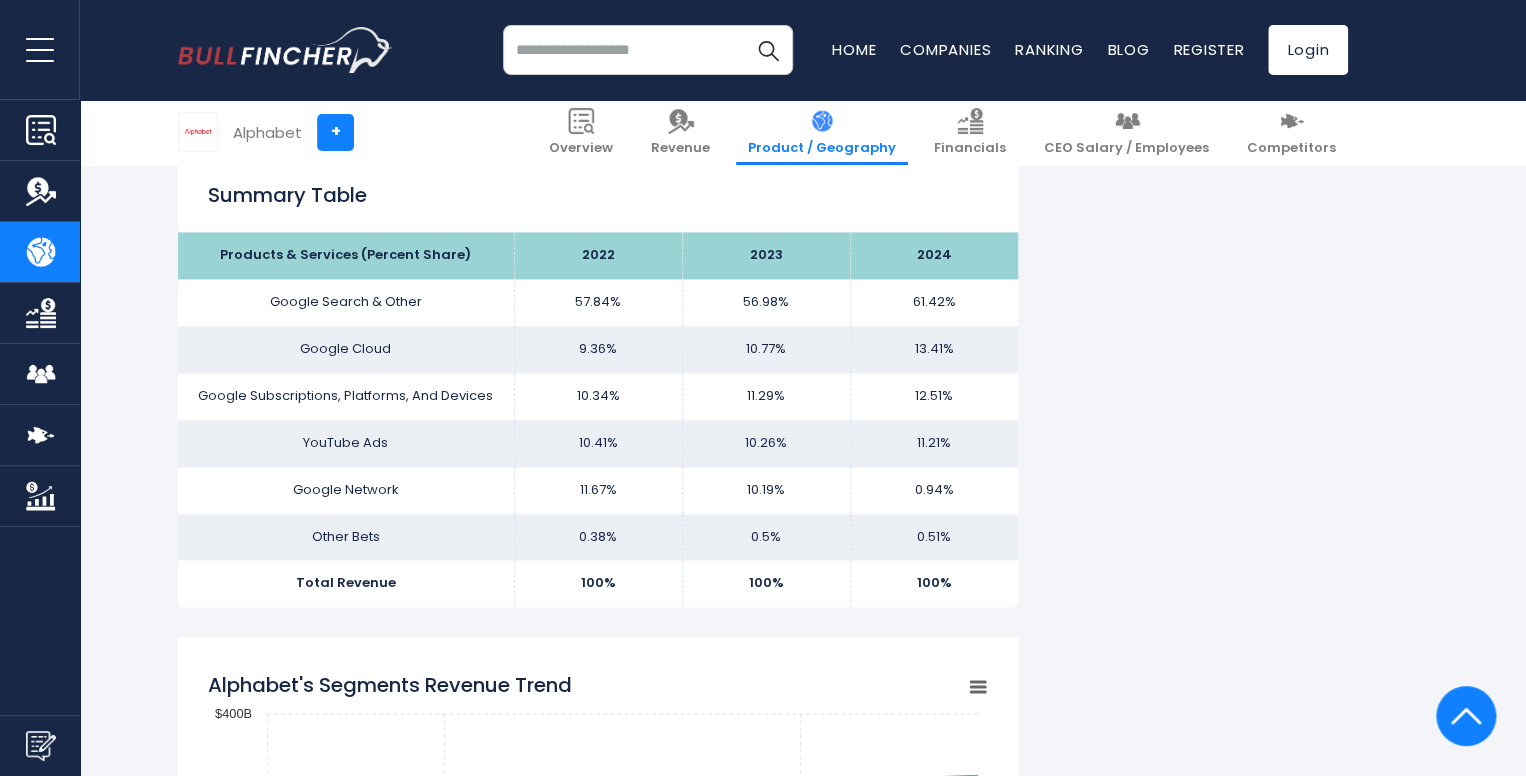 scroll, scrollTop: 1243, scrollLeft: 0, axis: vertical 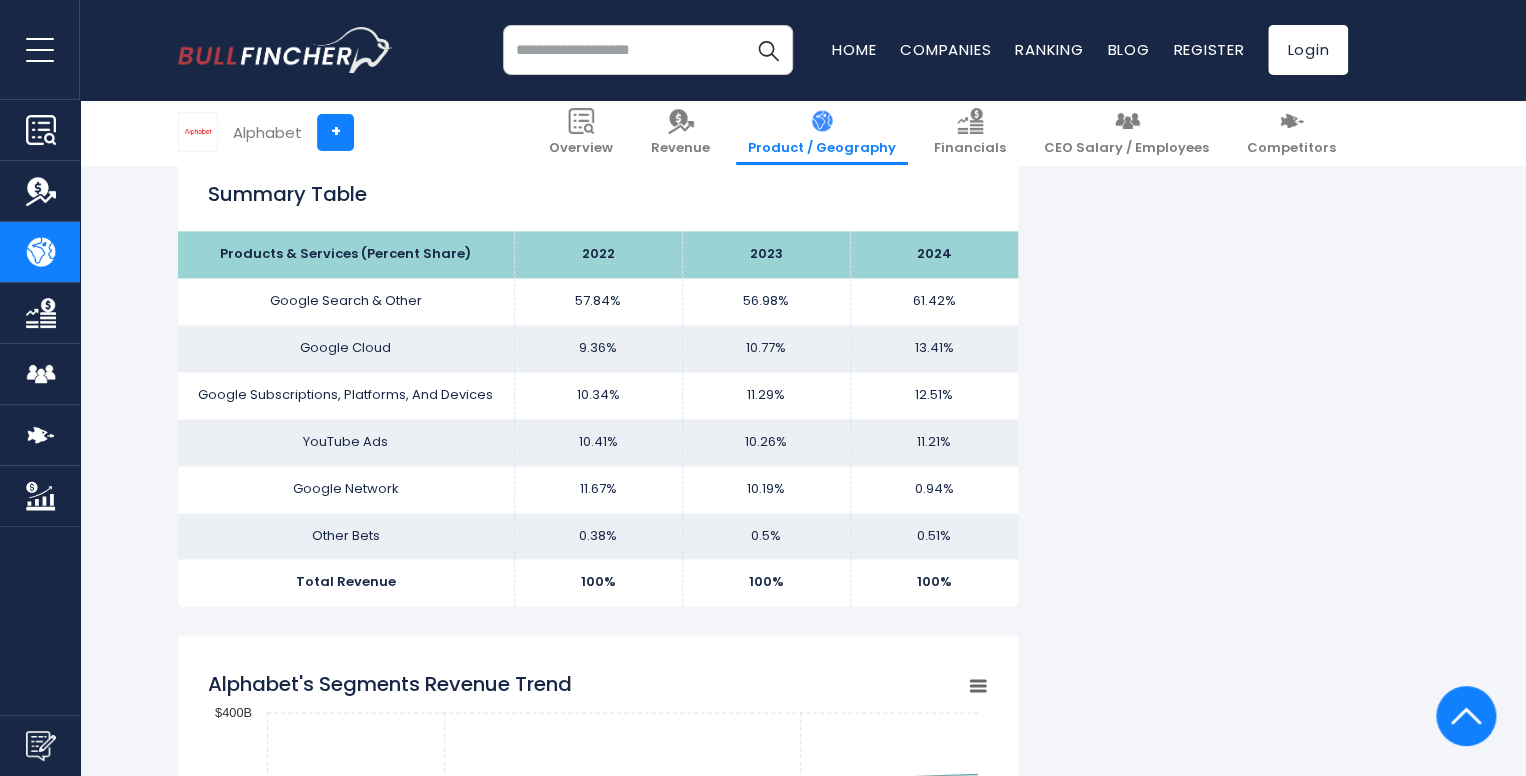 click on "Alphabet's Revenue by Segment
In fiscal year 2024,
Alphabet's
revenue by segment (products & services) are as follows:
Google Cloud:
$43.23 B
Google Network:
$3.04 B Google Search & Other: Other Bets: Check out" at bounding box center [763, 1340] 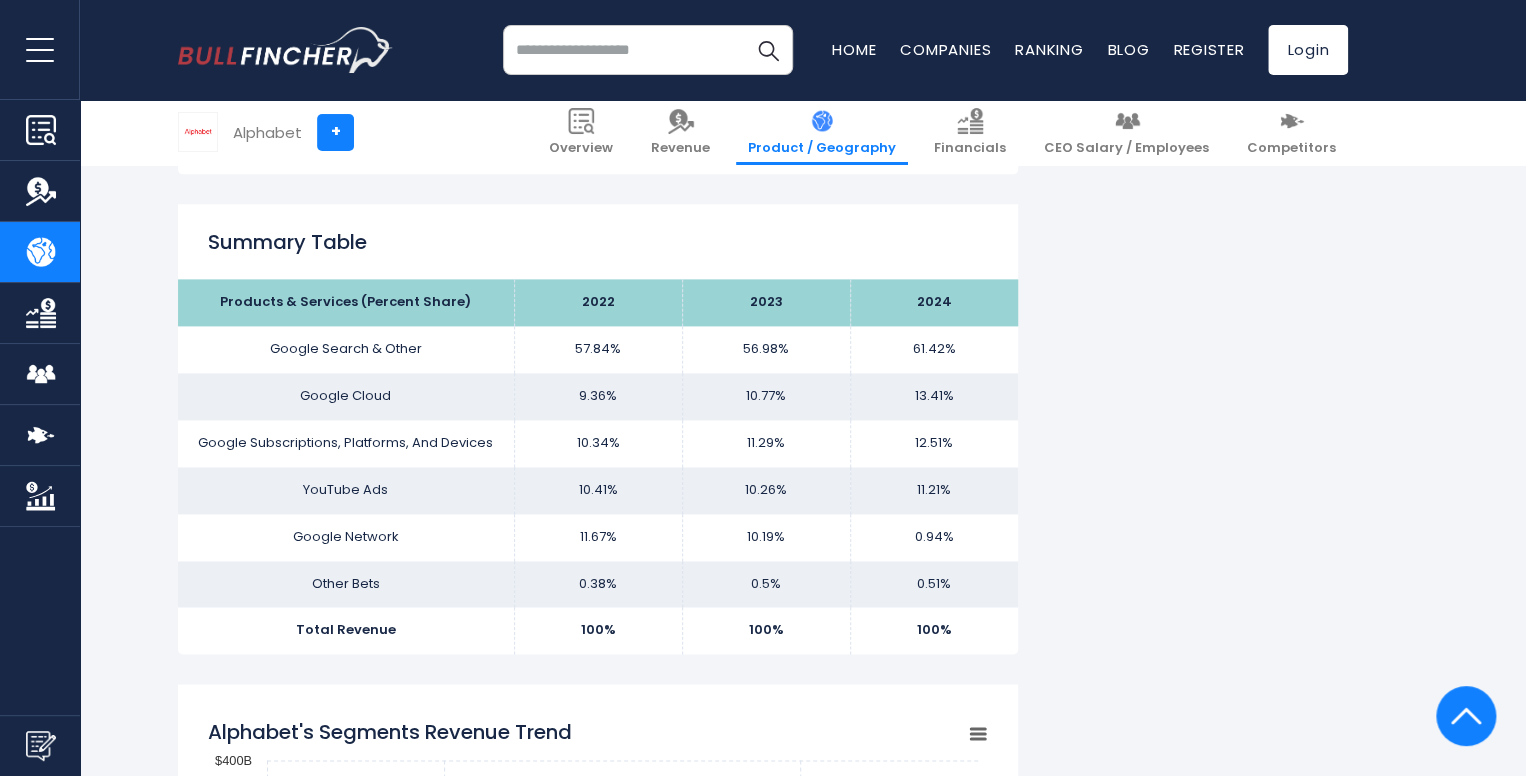 scroll, scrollTop: 1194, scrollLeft: 0, axis: vertical 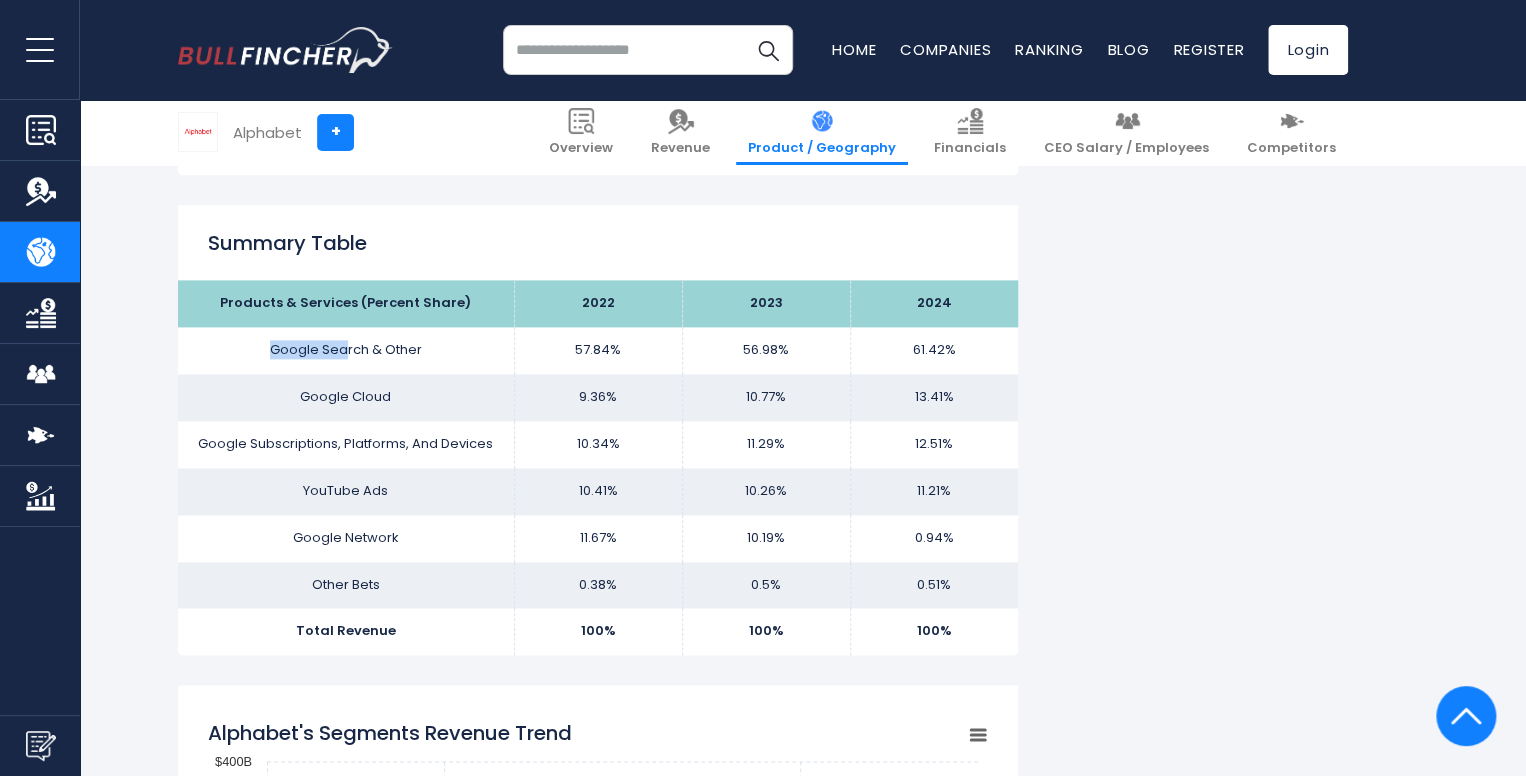 drag, startPoint x: 269, startPoint y: 361, endPoint x: 385, endPoint y: 360, distance: 116.00431 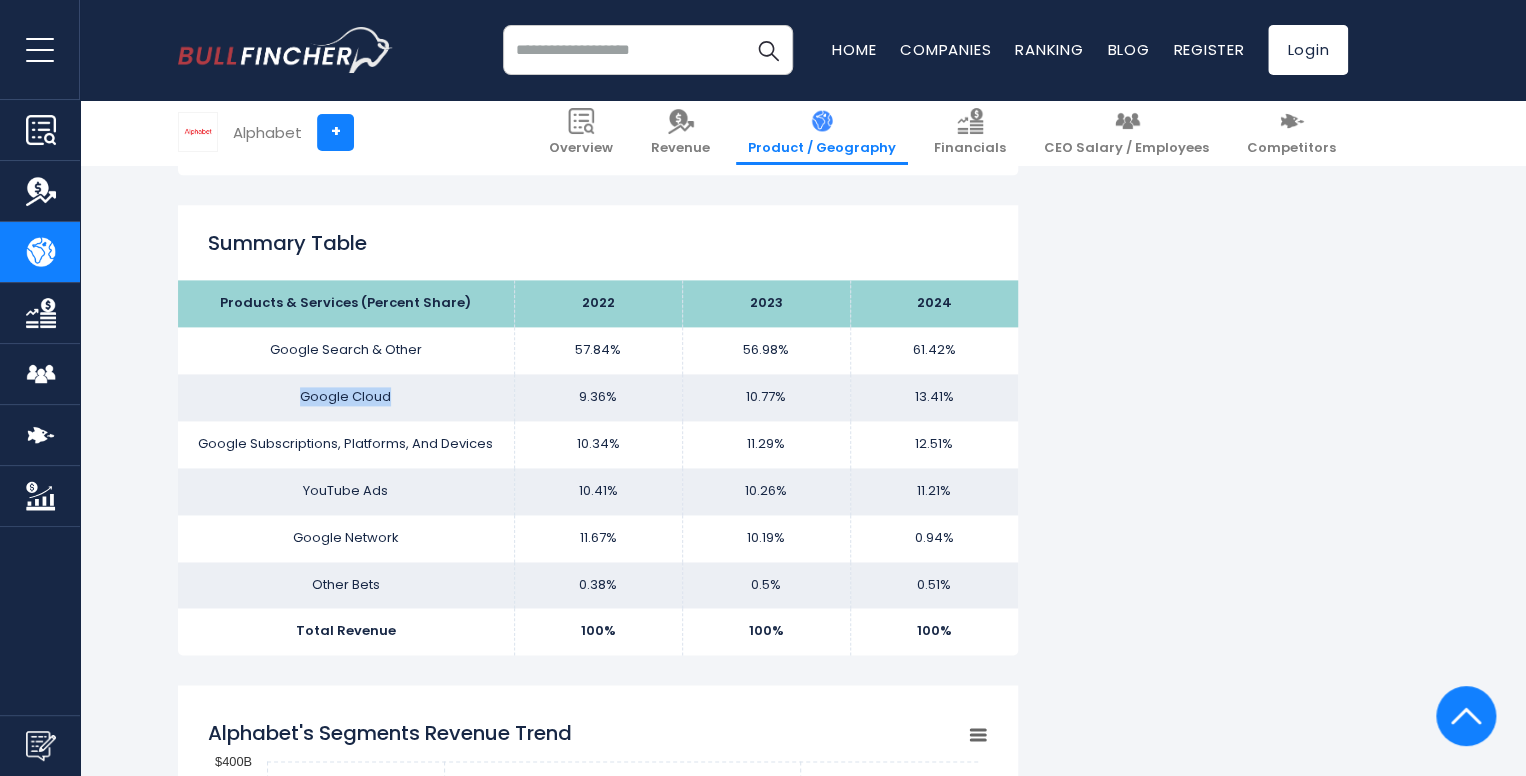 drag, startPoint x: 332, startPoint y: 397, endPoint x: 393, endPoint y: 413, distance: 63.06346 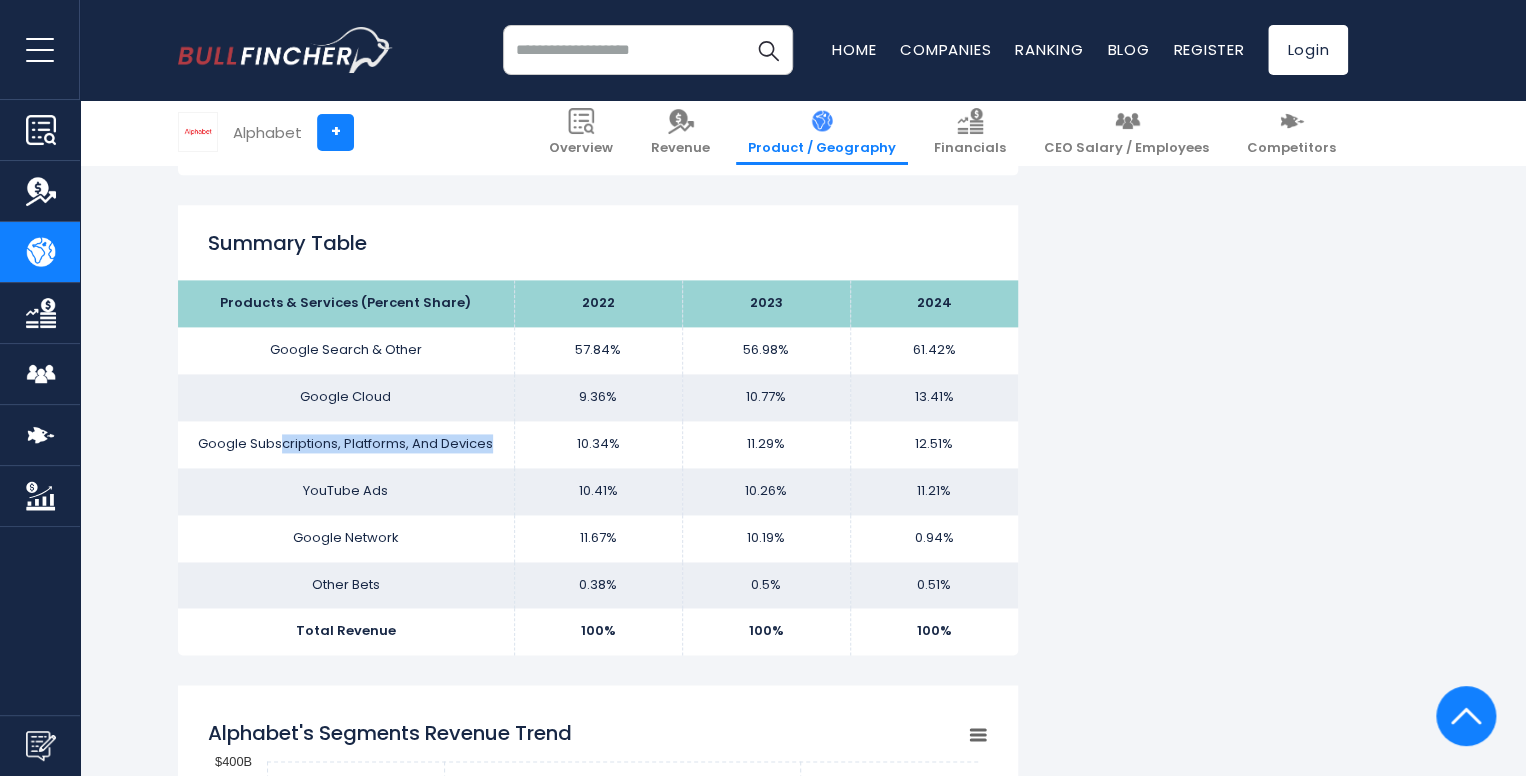drag, startPoint x: 280, startPoint y: 453, endPoint x: 507, endPoint y: 432, distance: 227.9693 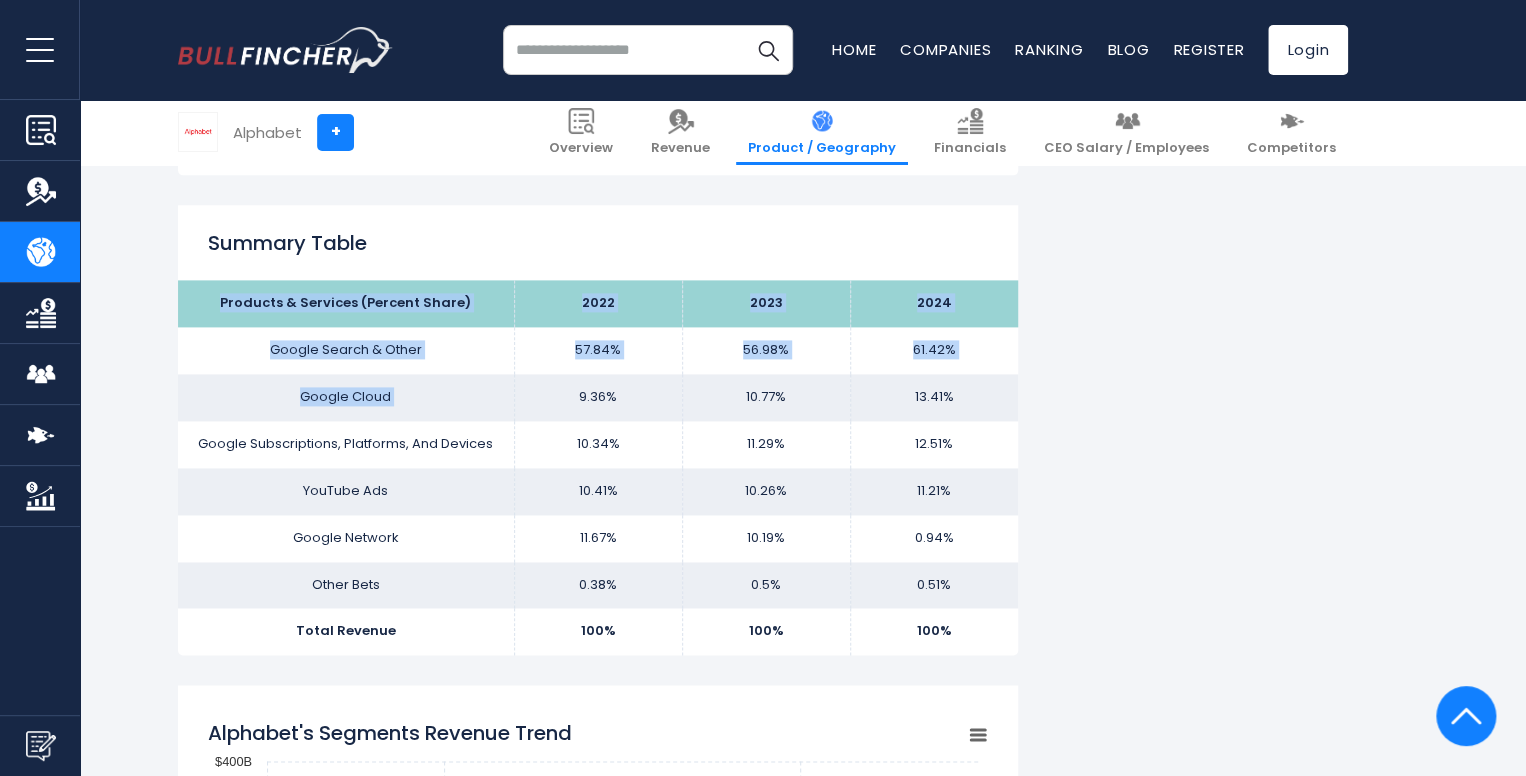 drag, startPoint x: 576, startPoint y: 408, endPoint x: 1085, endPoint y: 384, distance: 509.5655 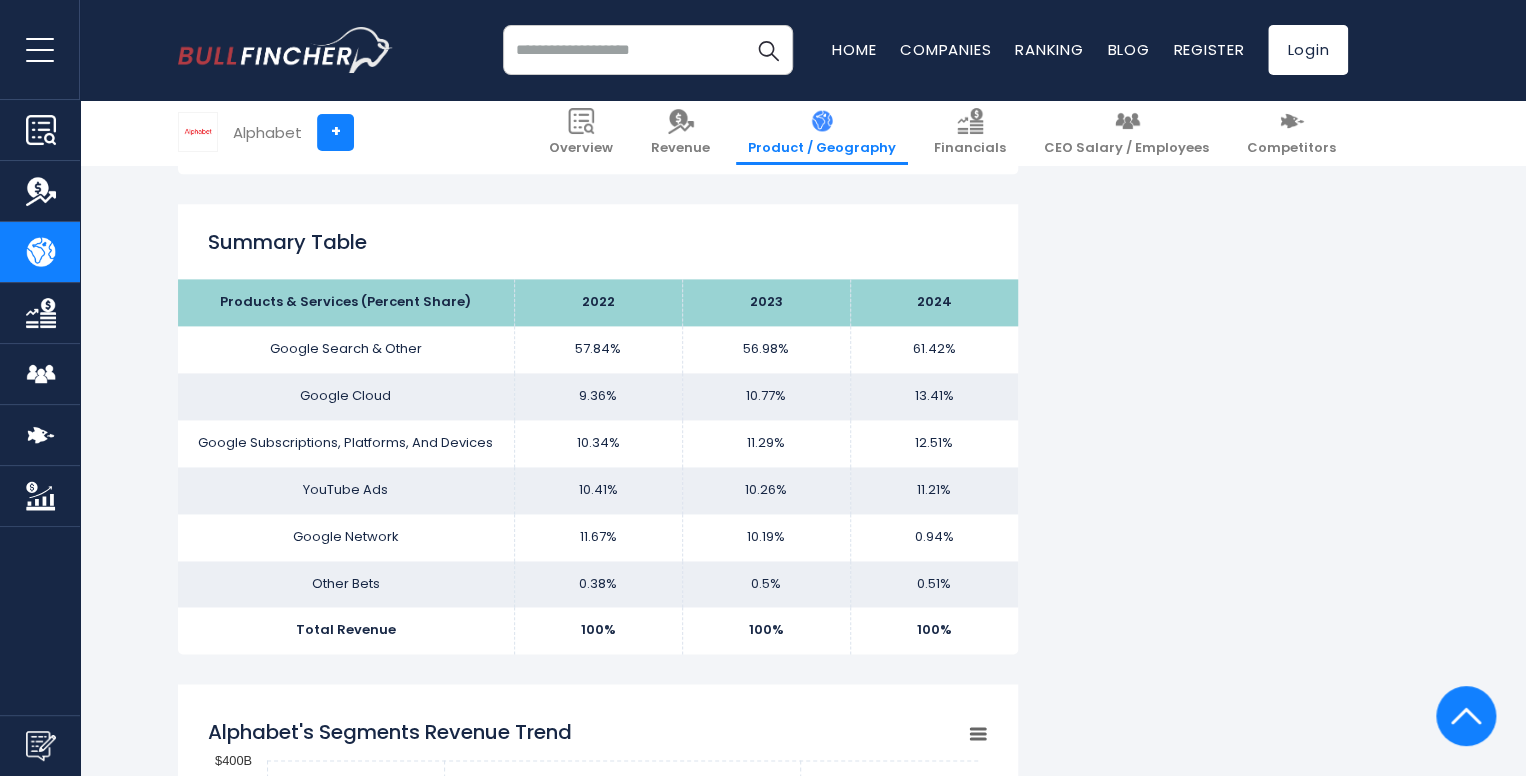 scroll, scrollTop: 1194, scrollLeft: 0, axis: vertical 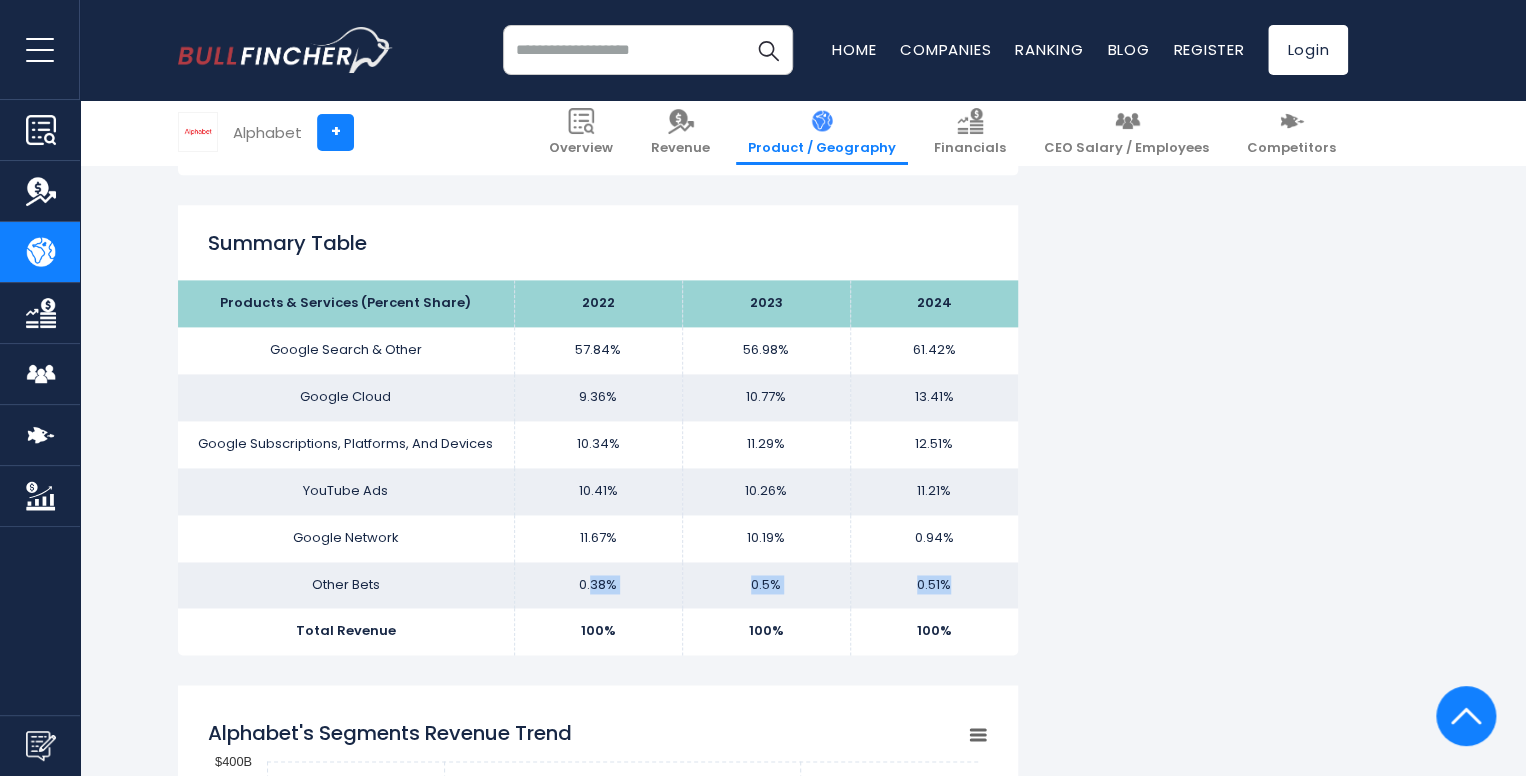 drag, startPoint x: 613, startPoint y: 589, endPoint x: 911, endPoint y: 578, distance: 298.20294 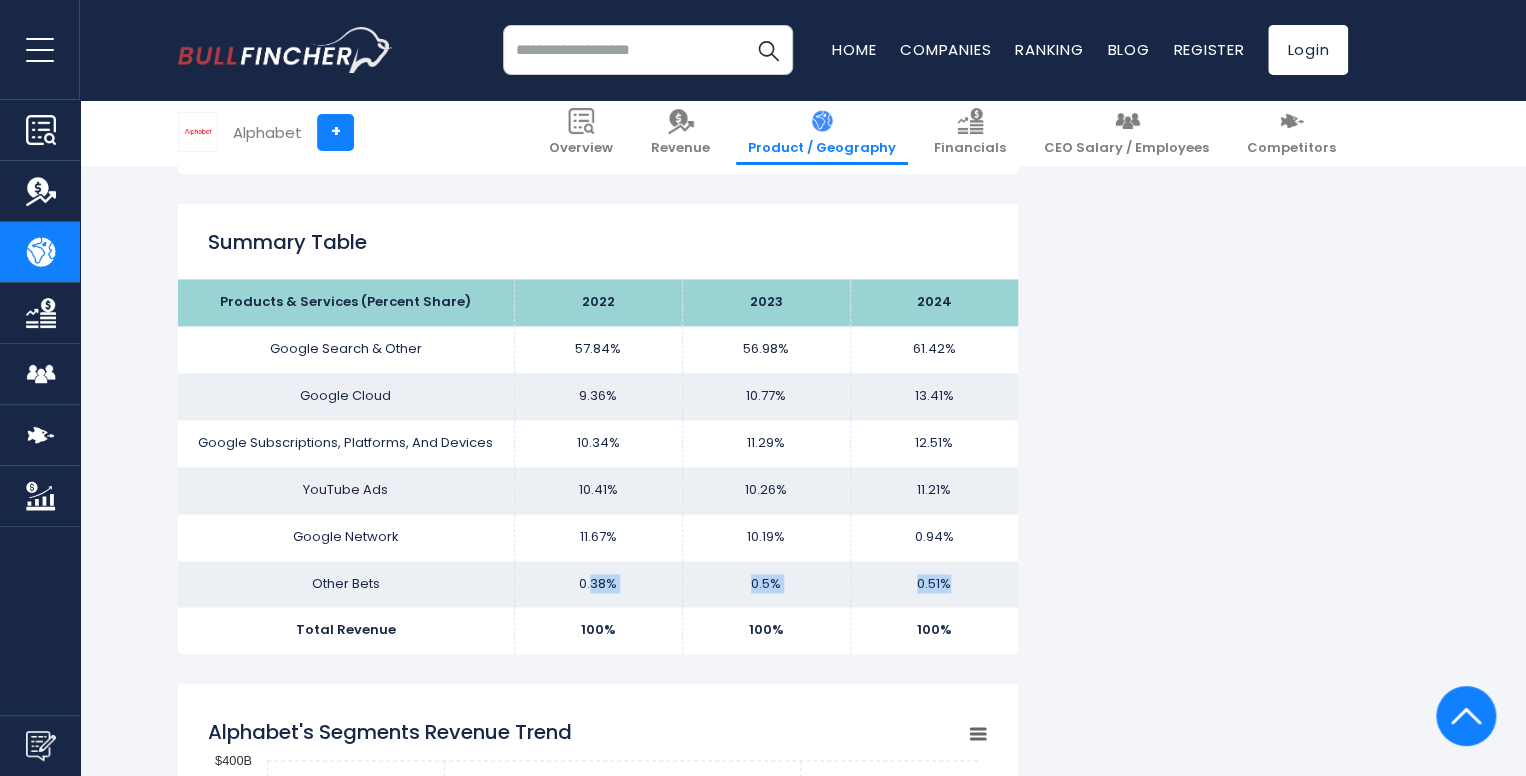 scroll, scrollTop: 1194, scrollLeft: 0, axis: vertical 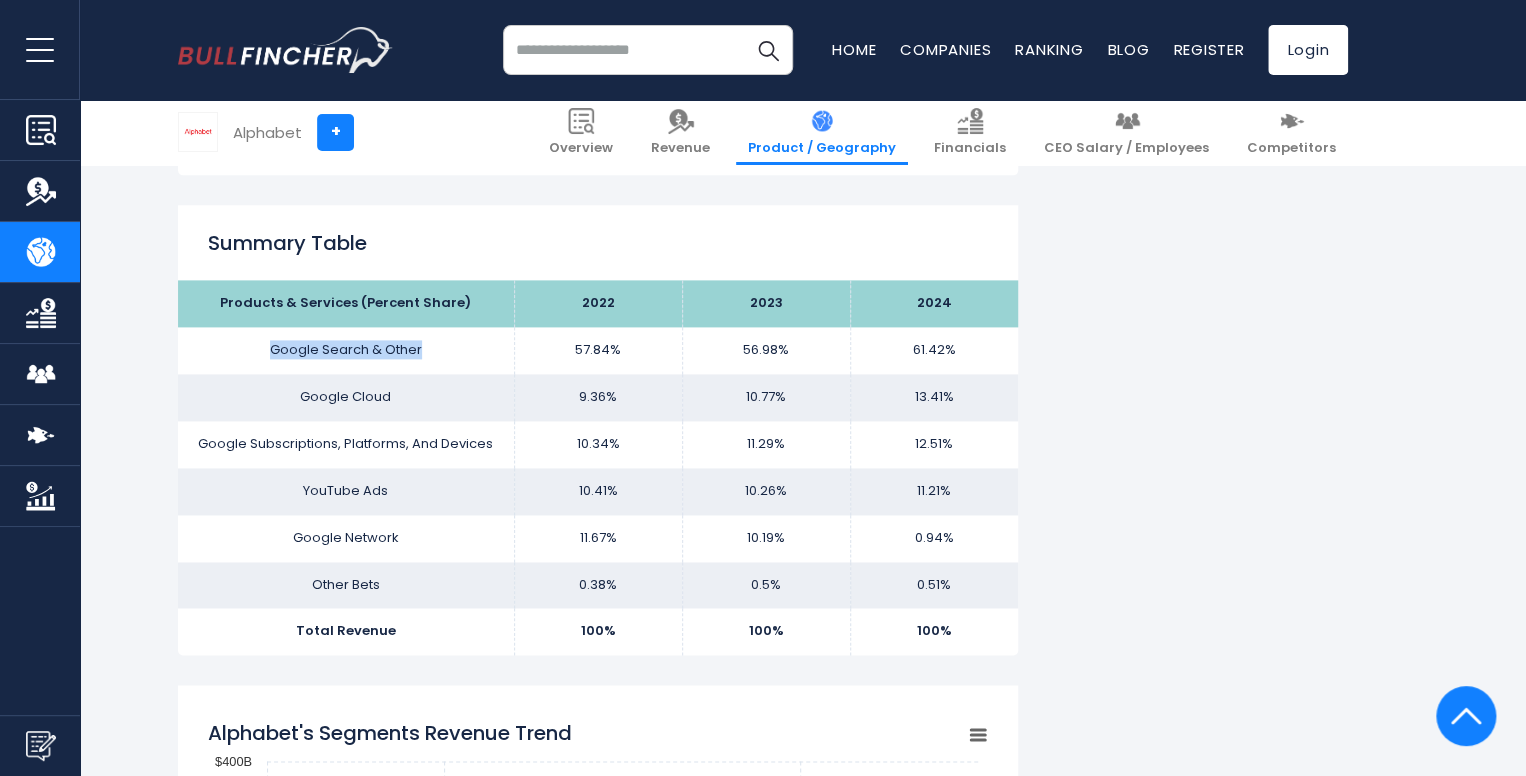 drag, startPoint x: 264, startPoint y: 339, endPoint x: 468, endPoint y: 333, distance: 204.08821 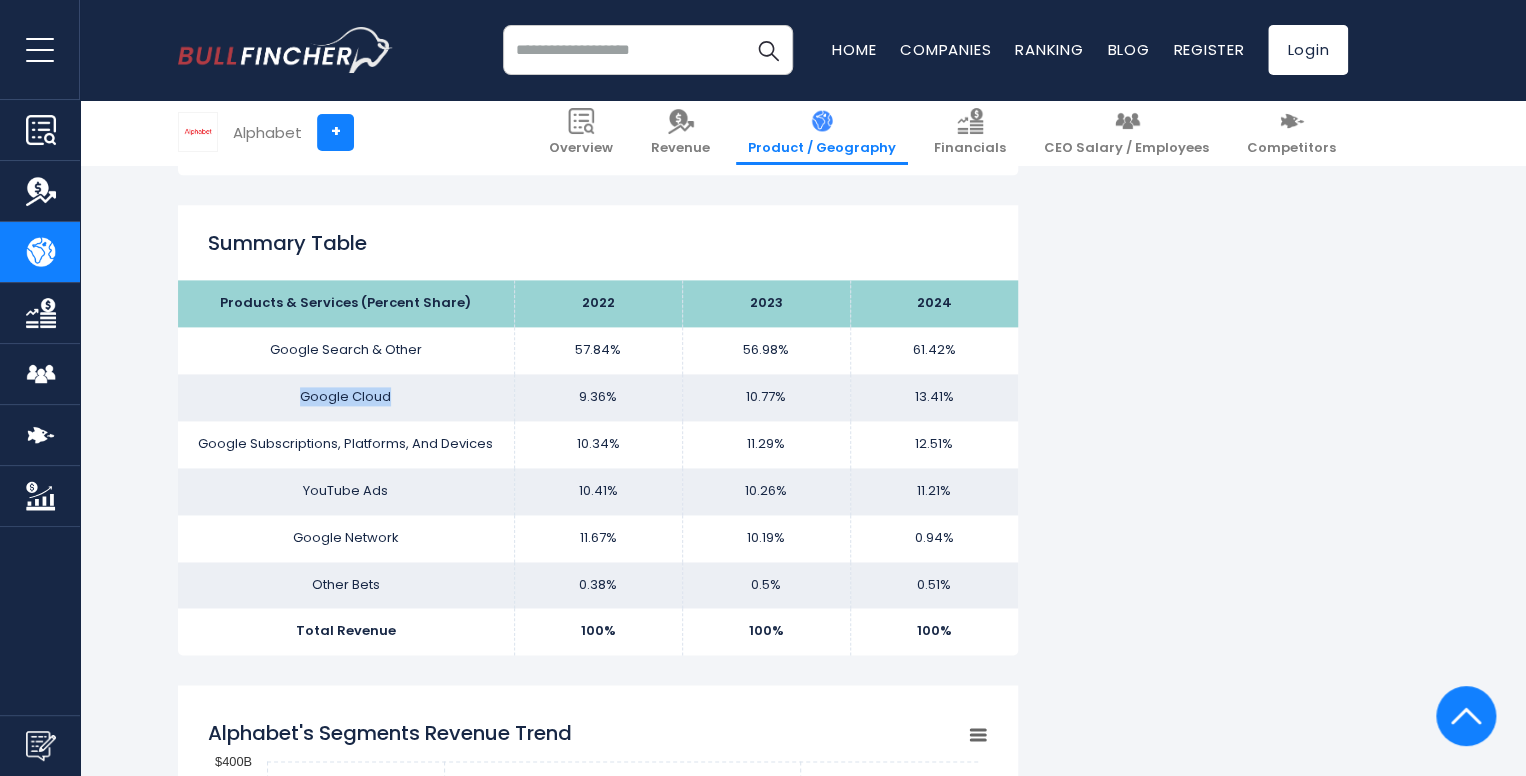 drag, startPoint x: 317, startPoint y: 400, endPoint x: 453, endPoint y: 398, distance: 136.01471 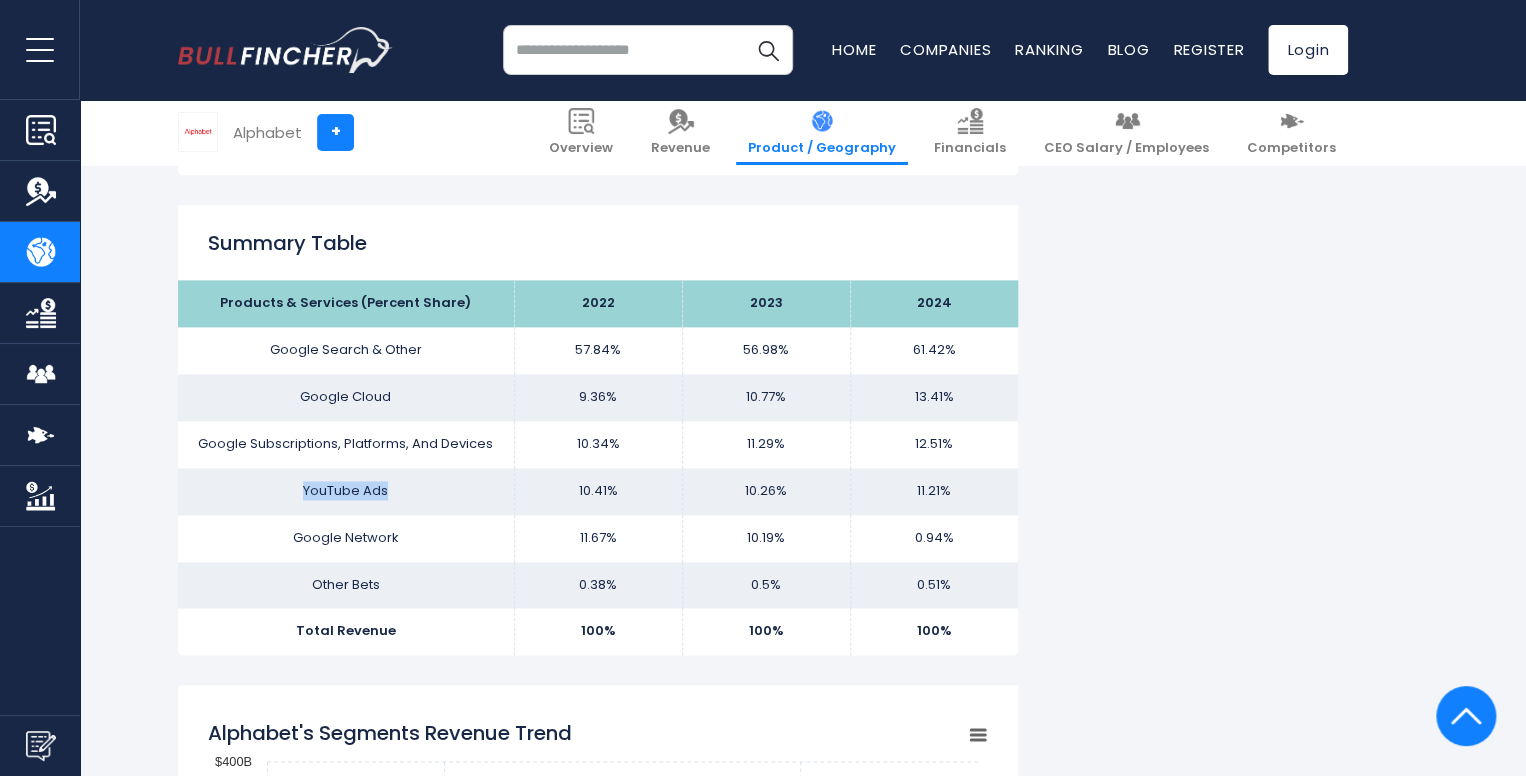 drag, startPoint x: 307, startPoint y: 496, endPoint x: 397, endPoint y: 494, distance: 90.02222 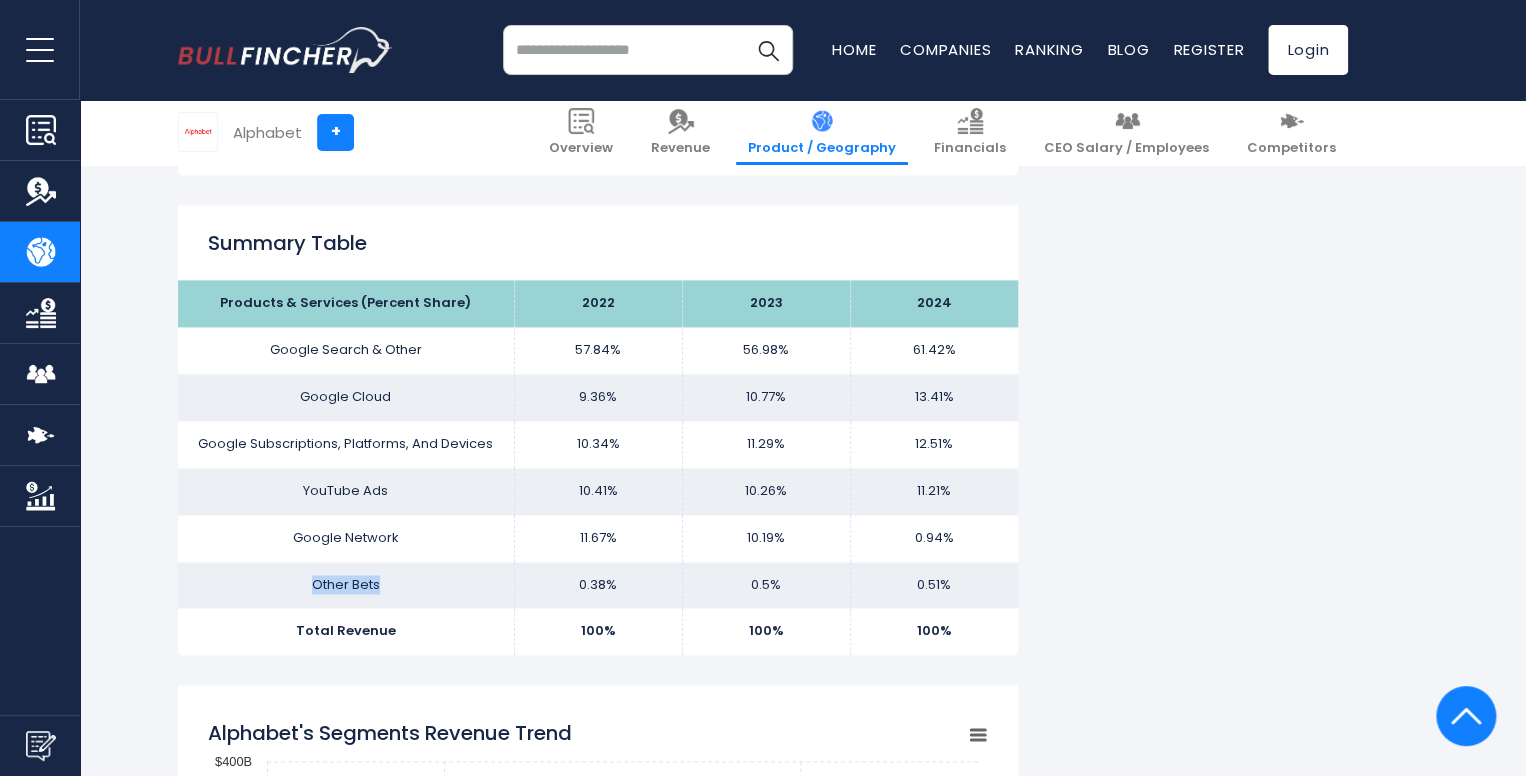 drag, startPoint x: 307, startPoint y: 589, endPoint x: 406, endPoint y: 577, distance: 99.724625 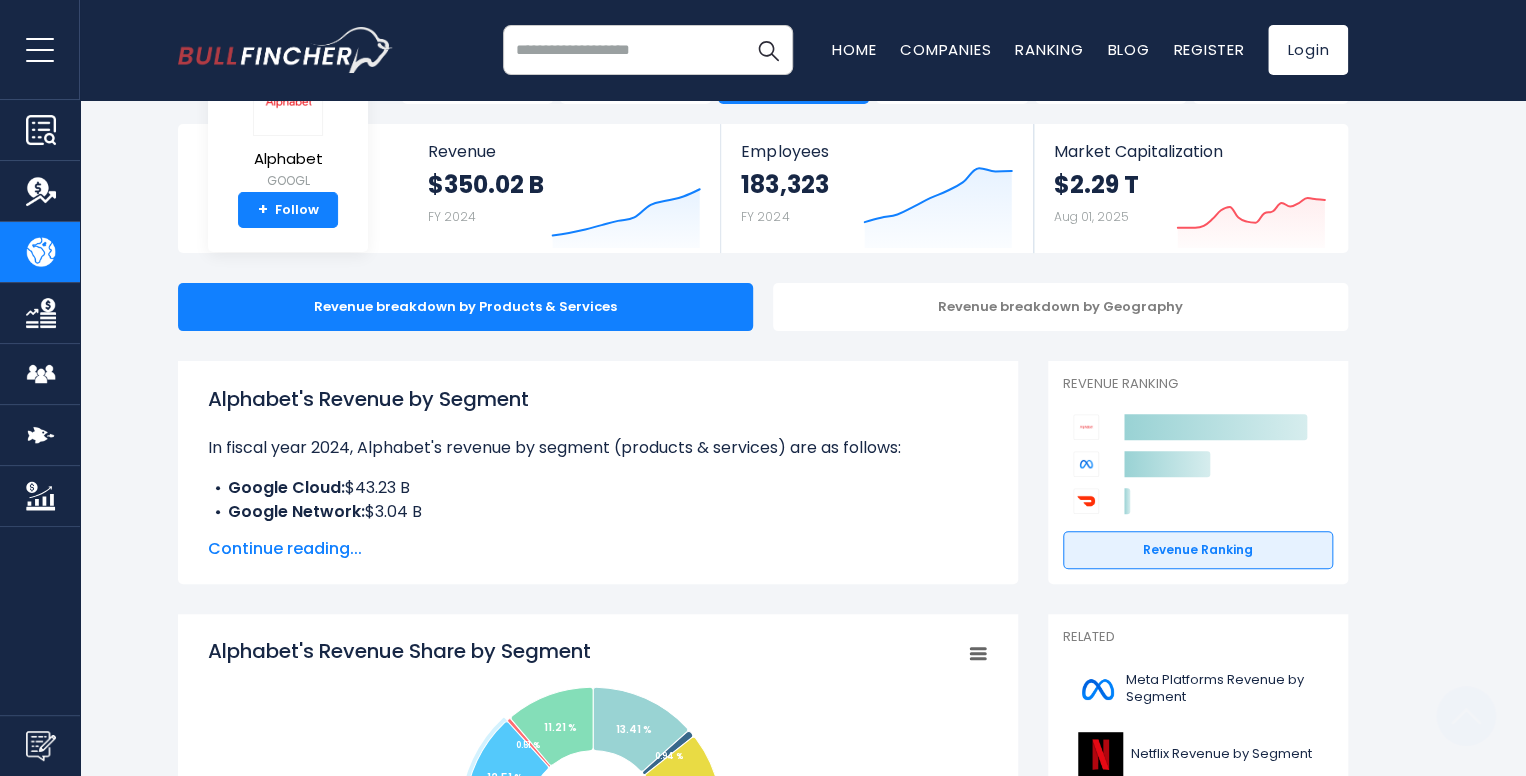 scroll, scrollTop: 0, scrollLeft: 0, axis: both 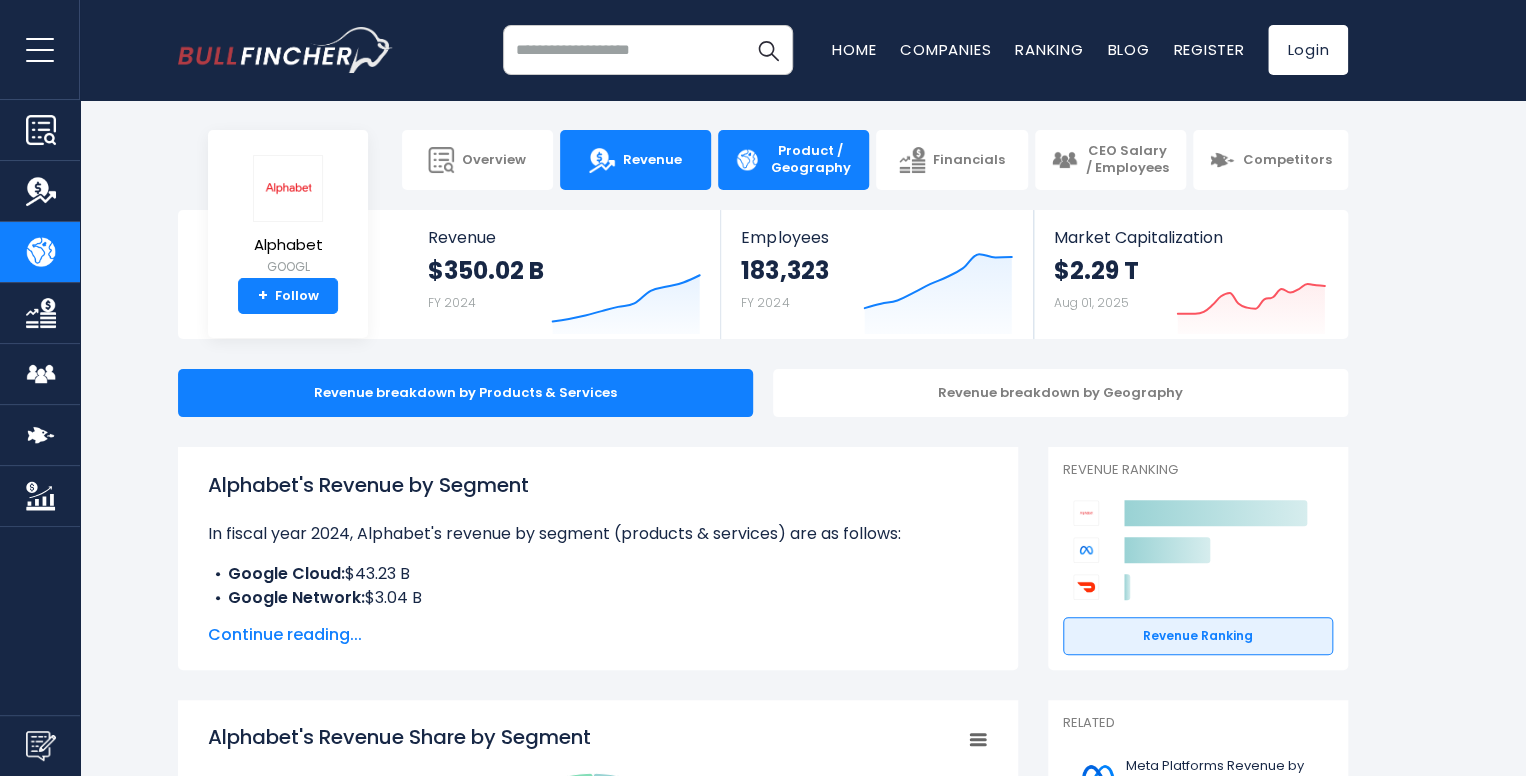 click at bounding box center (602, 160) 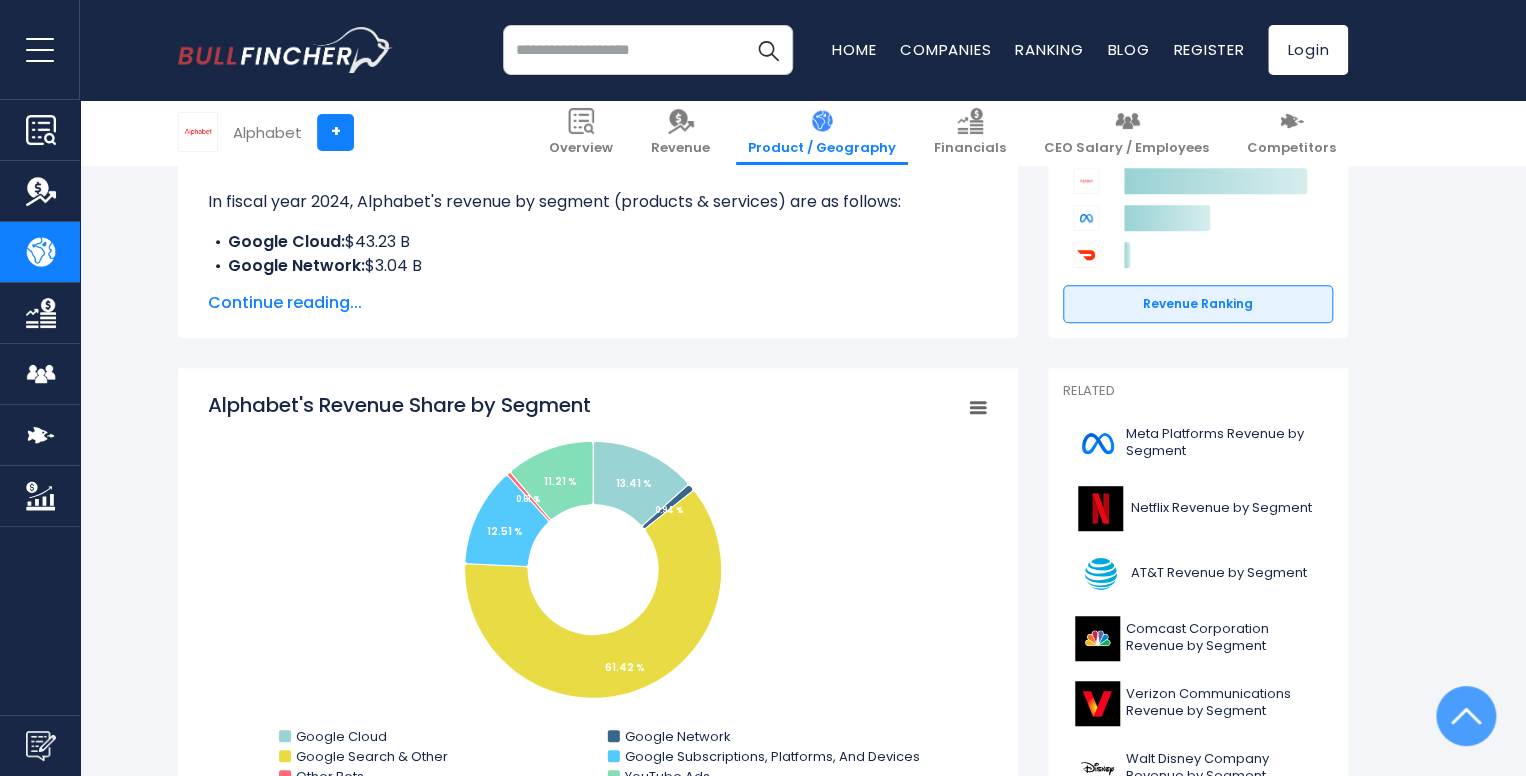 scroll, scrollTop: 348, scrollLeft: 0, axis: vertical 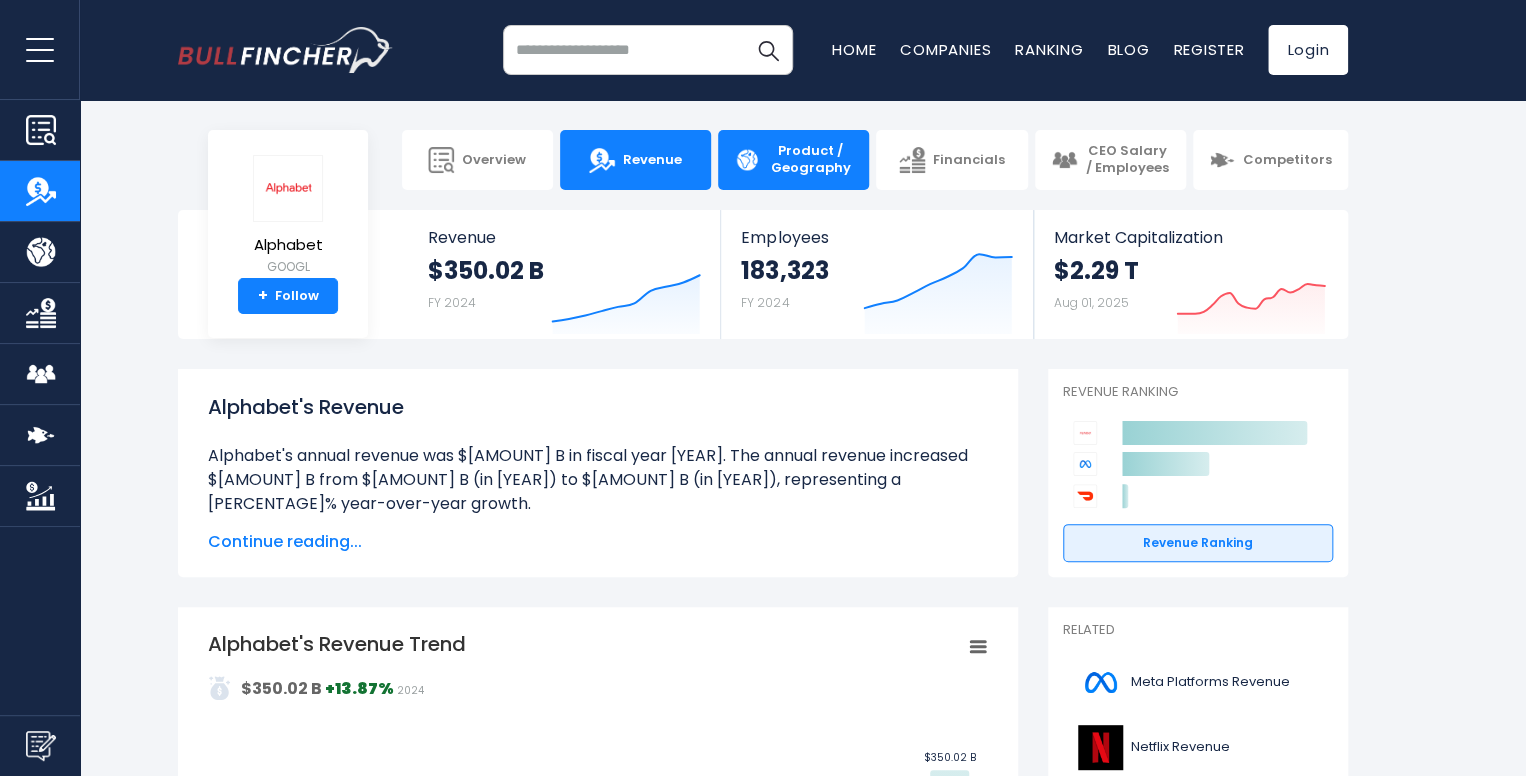 click on "Product / Geography" at bounding box center [810, 160] 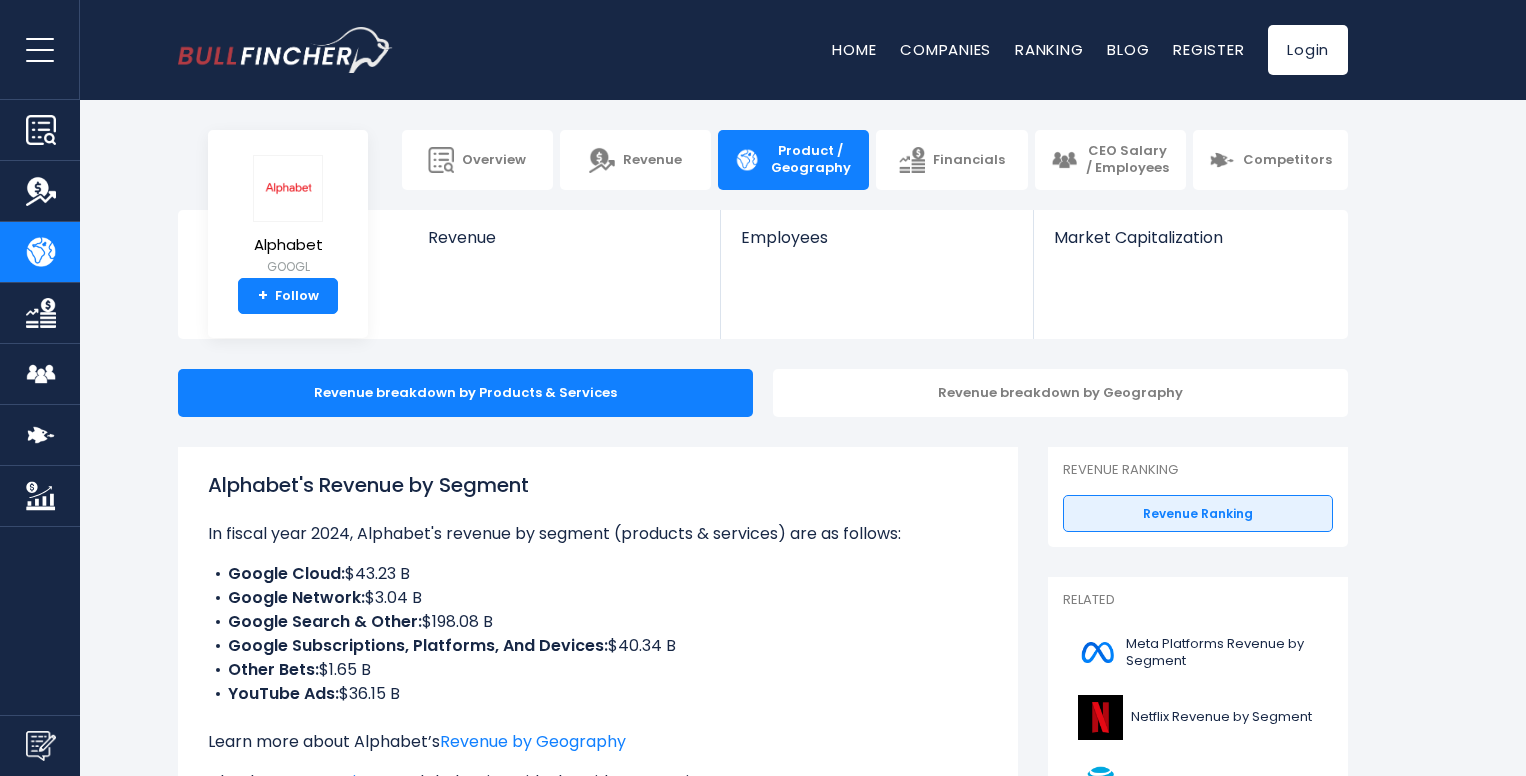 scroll, scrollTop: 0, scrollLeft: 0, axis: both 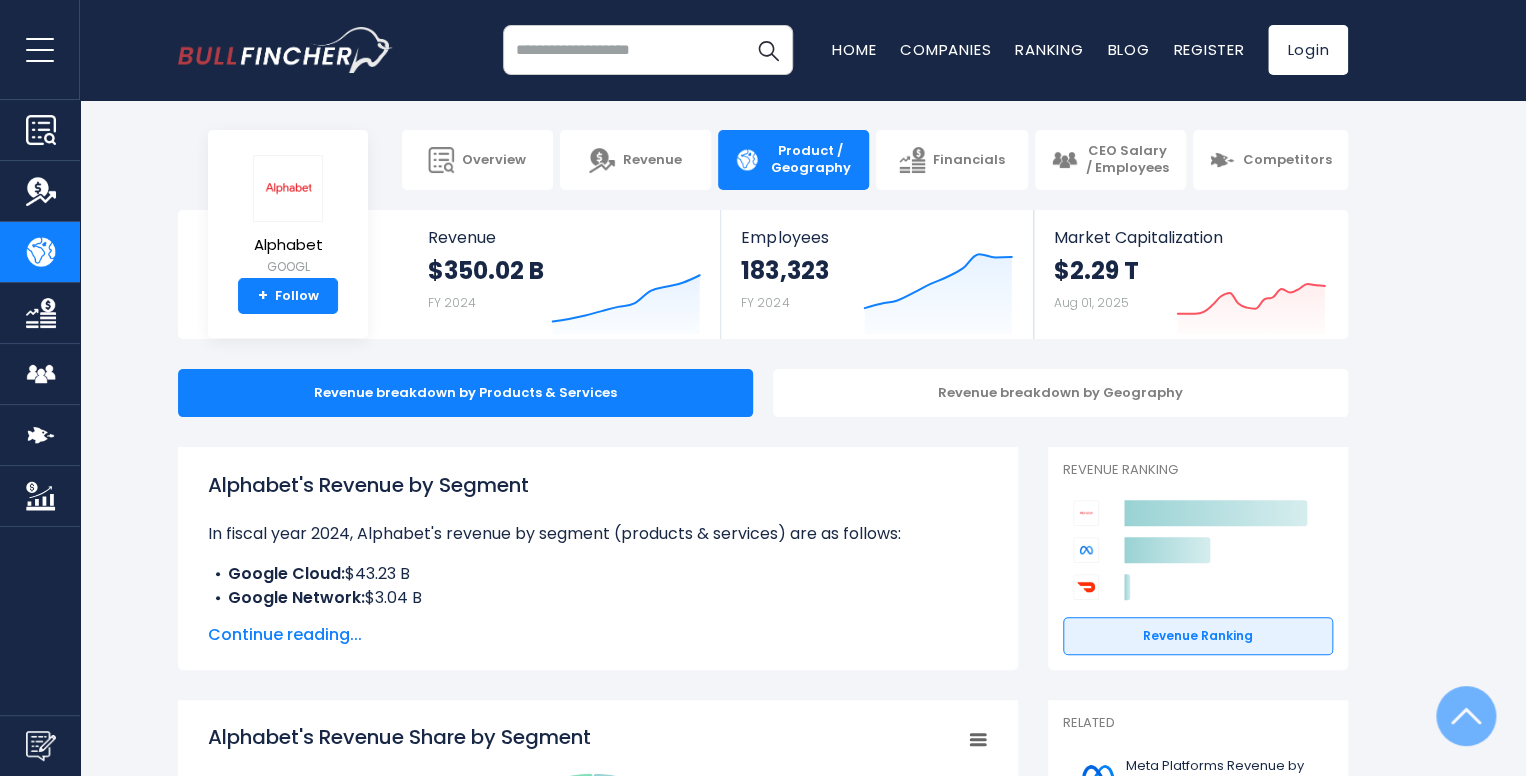 click on "Overview
Revenue
Product / Geography" at bounding box center [763, 388] 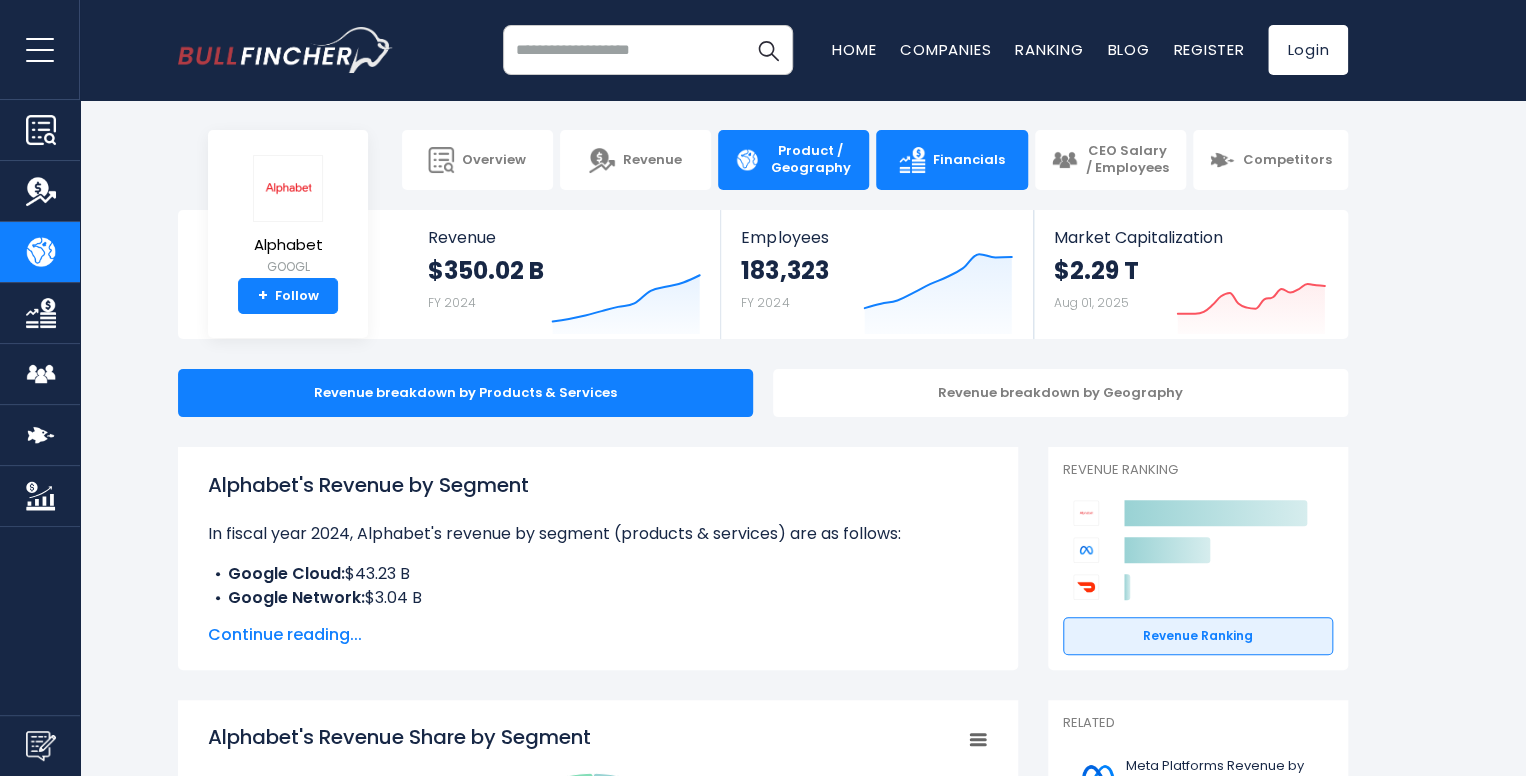 click on "Financials" at bounding box center [951, 160] 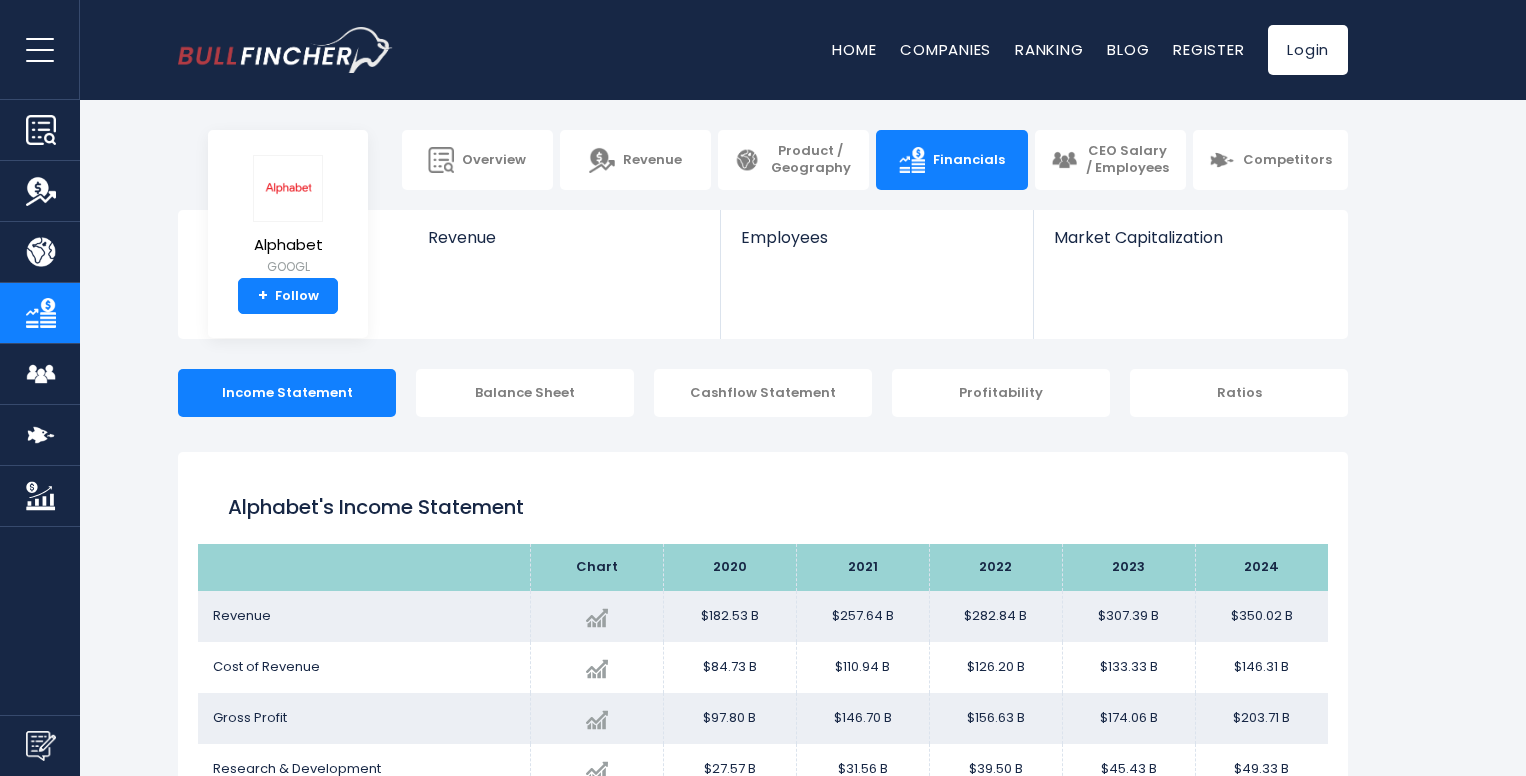 scroll, scrollTop: 238, scrollLeft: 0, axis: vertical 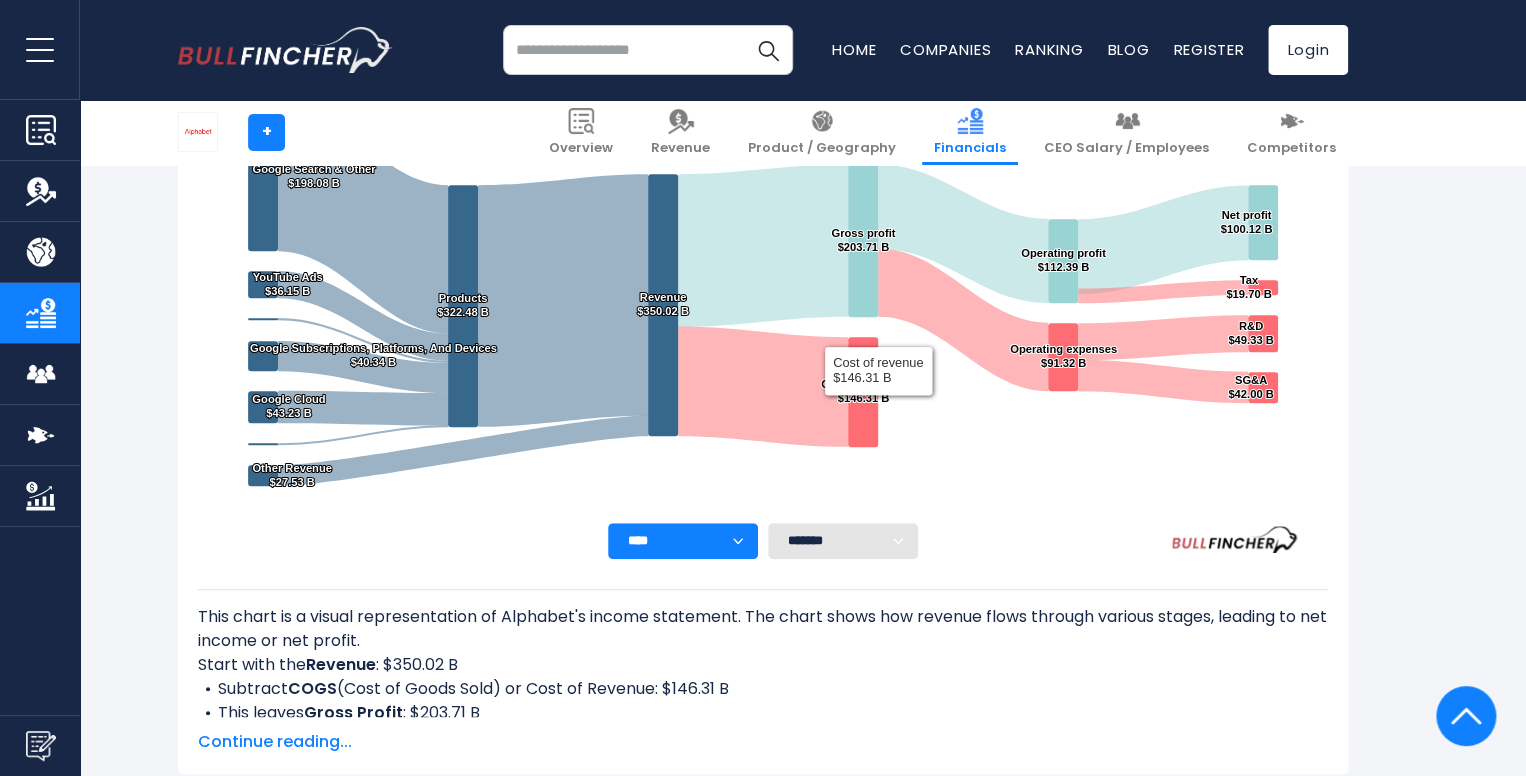click on "**** **** **** **** **** ****" at bounding box center (683, 541) 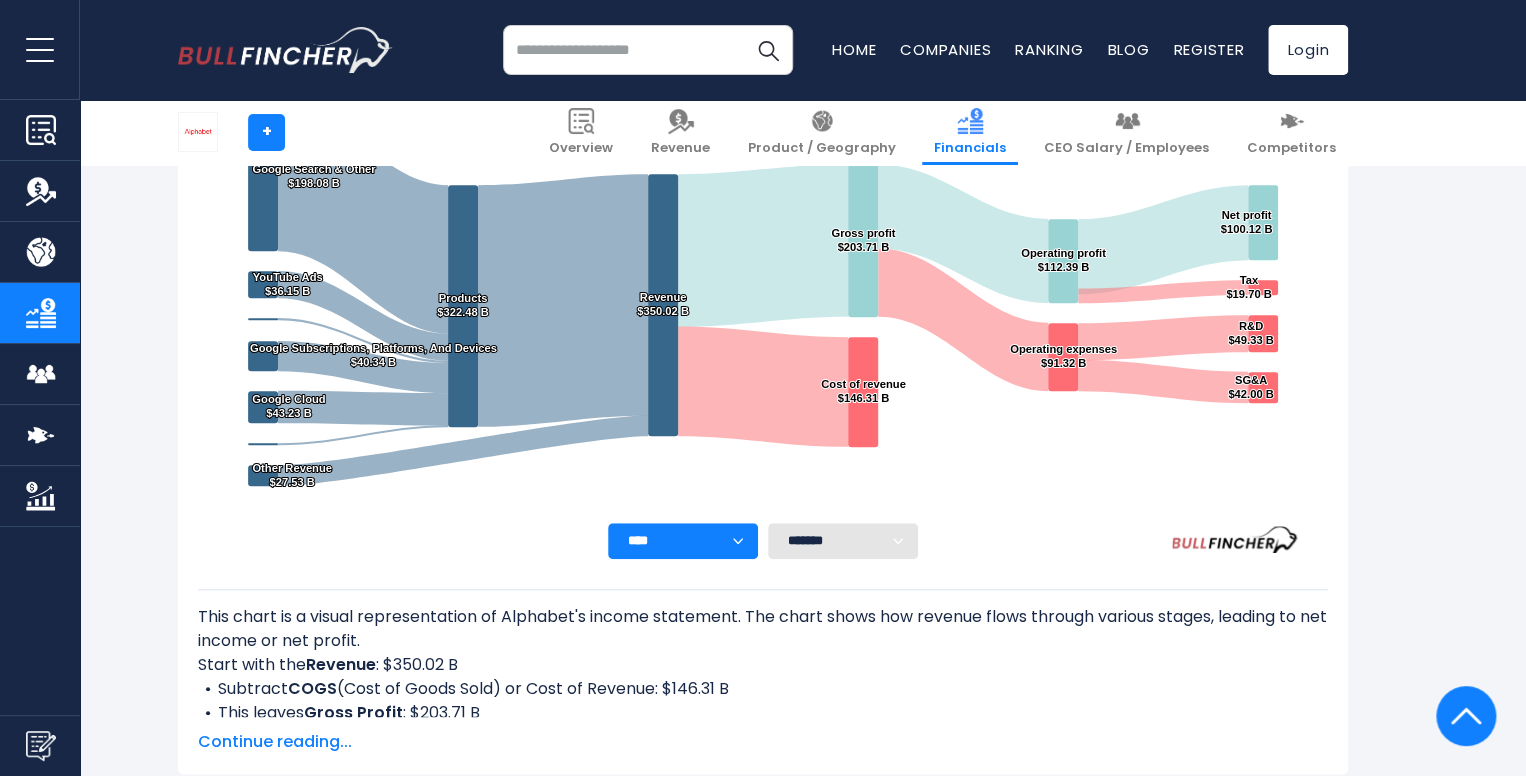 click on "**** **** **** **** **** ****" at bounding box center (683, 541) 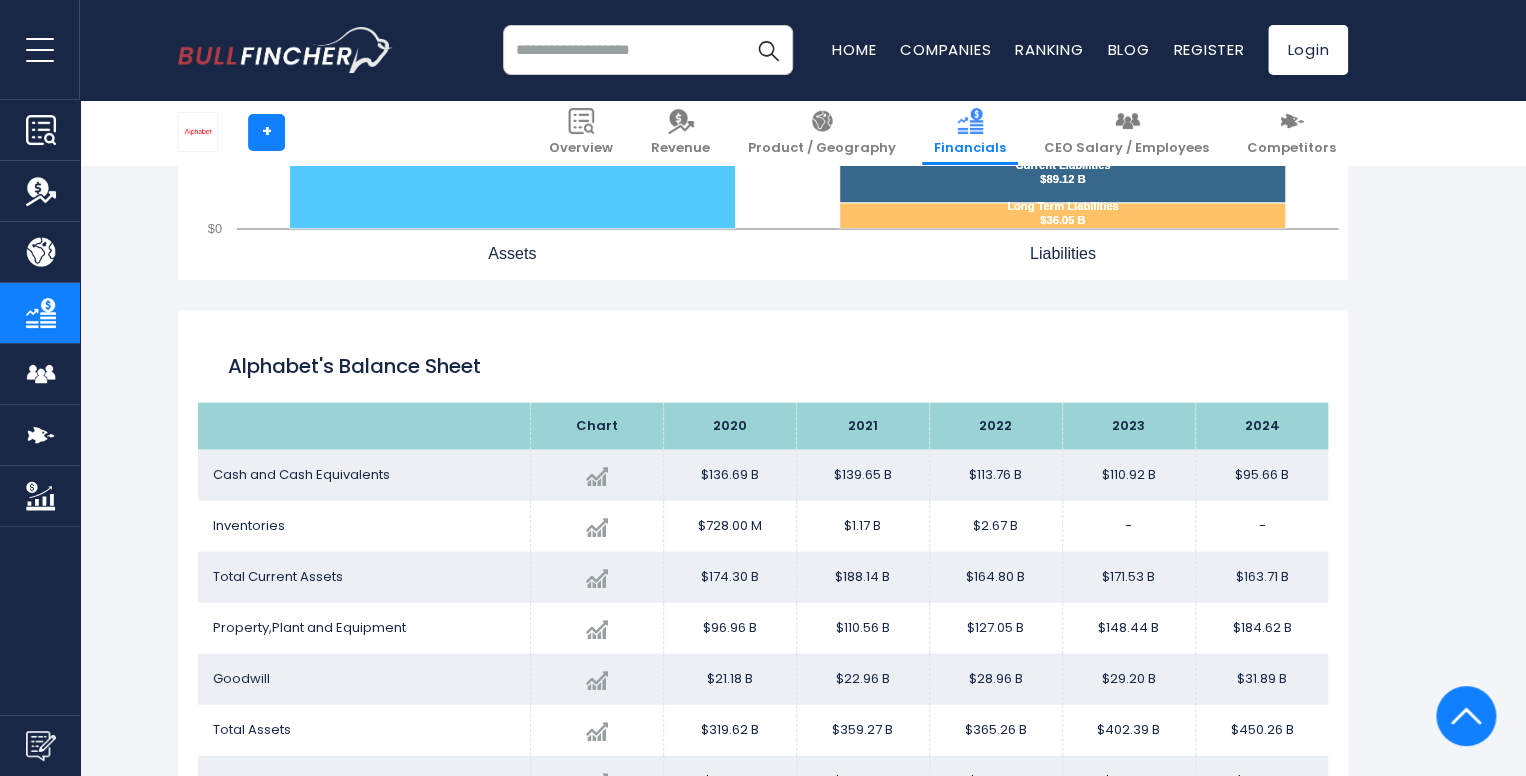 scroll, scrollTop: 2057, scrollLeft: 0, axis: vertical 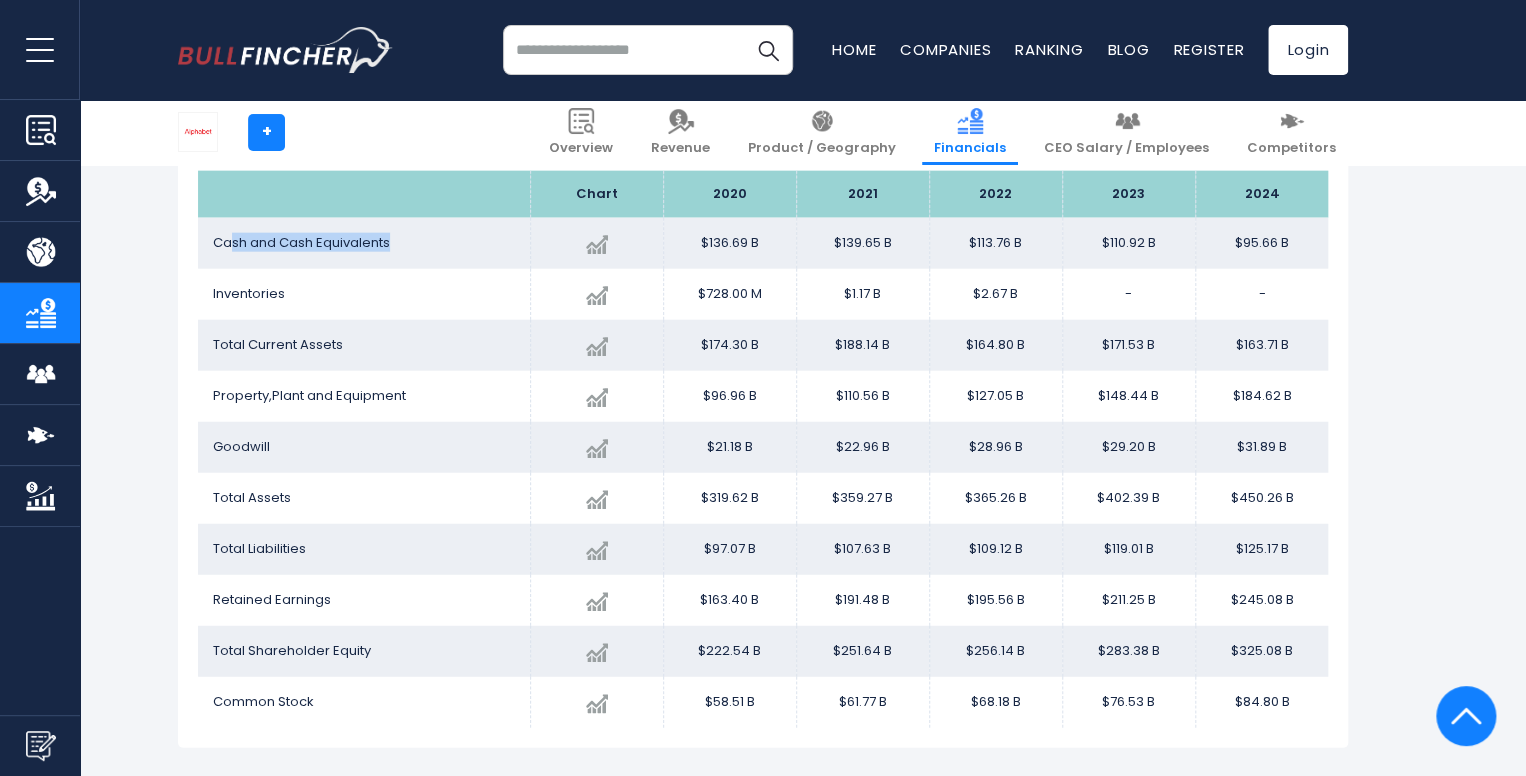 drag, startPoint x: 258, startPoint y: 249, endPoint x: 429, endPoint y: 253, distance: 171.04678 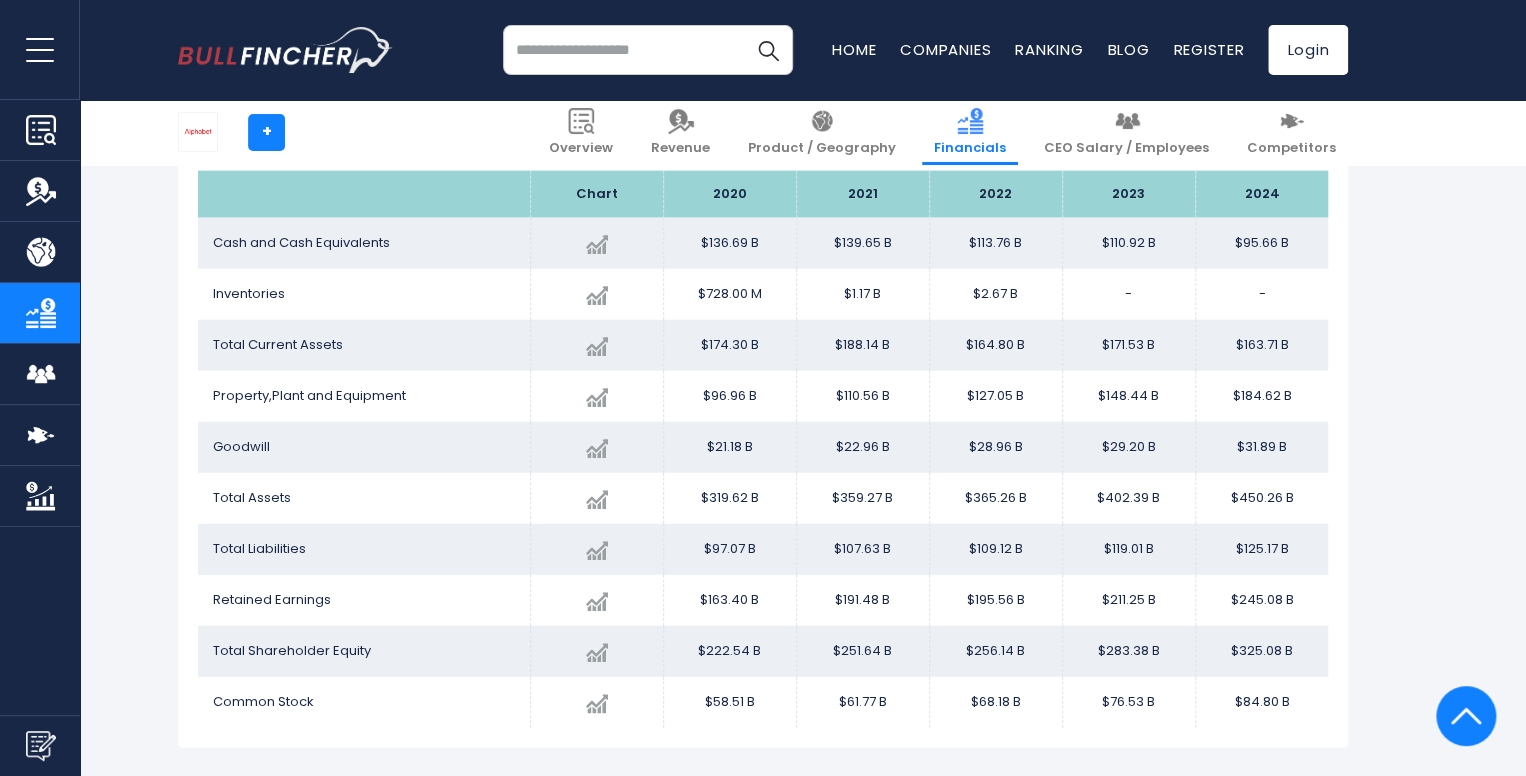 scroll, scrollTop: 2284, scrollLeft: 0, axis: vertical 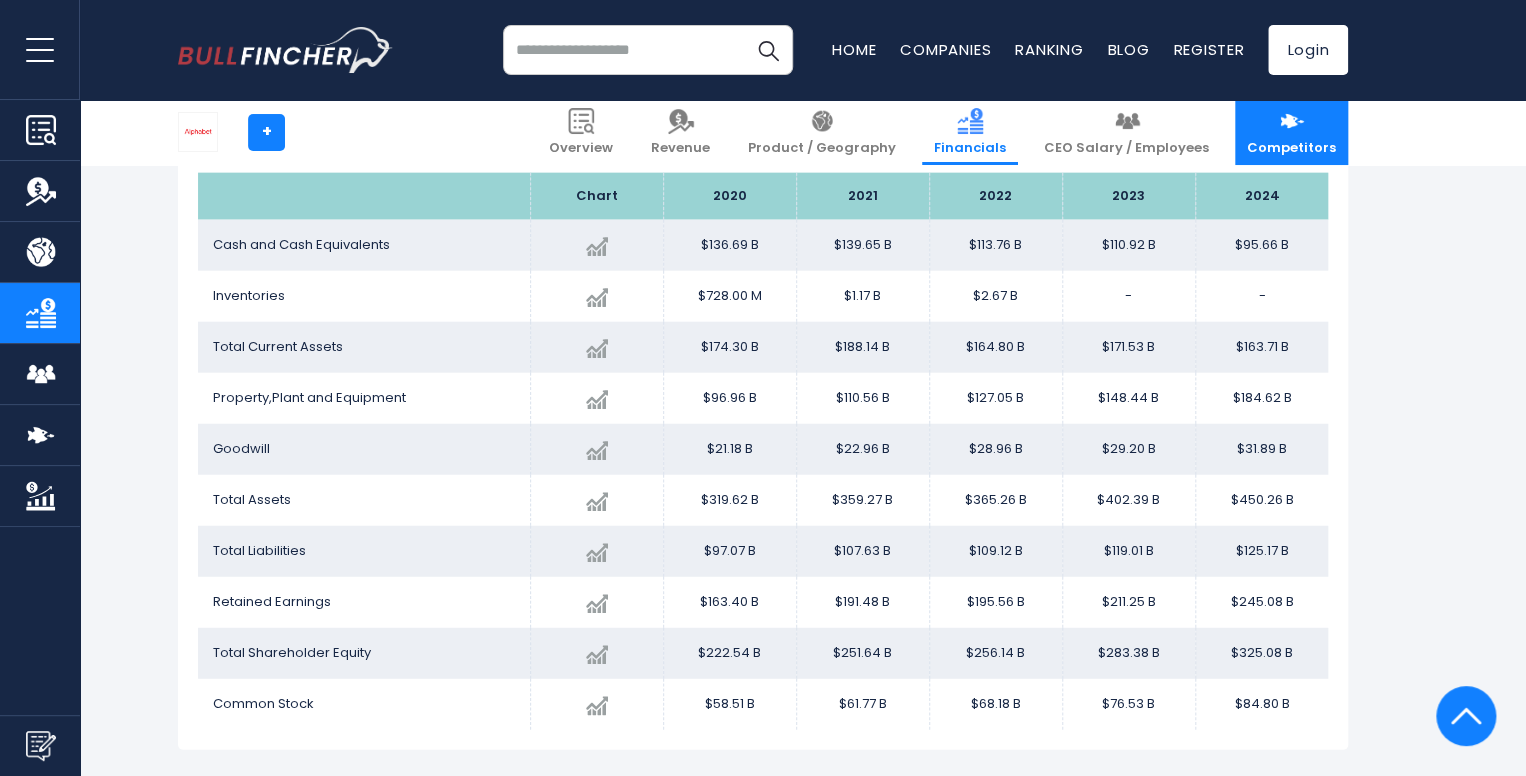 click at bounding box center [1292, 121] 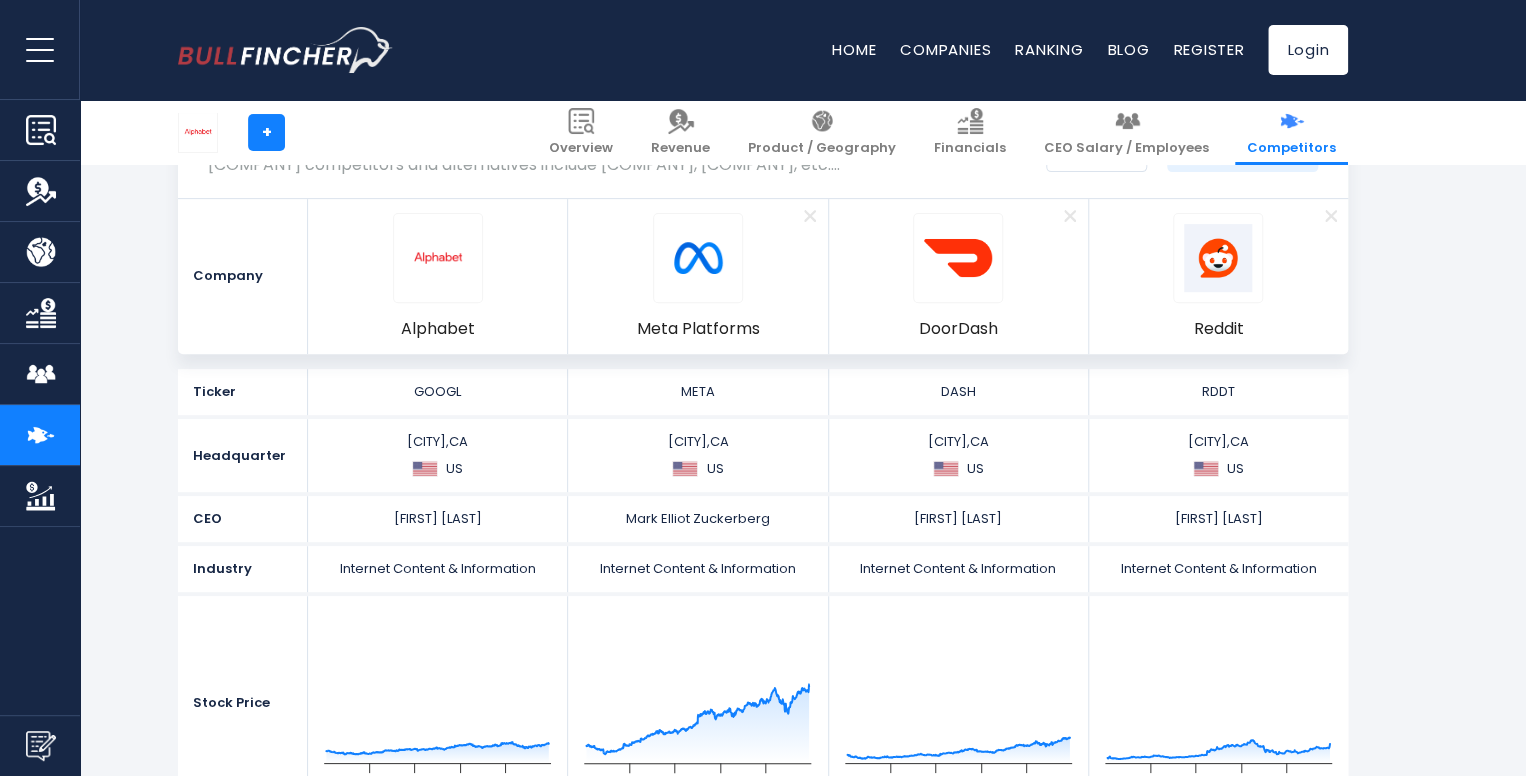 scroll, scrollTop: 500, scrollLeft: 0, axis: vertical 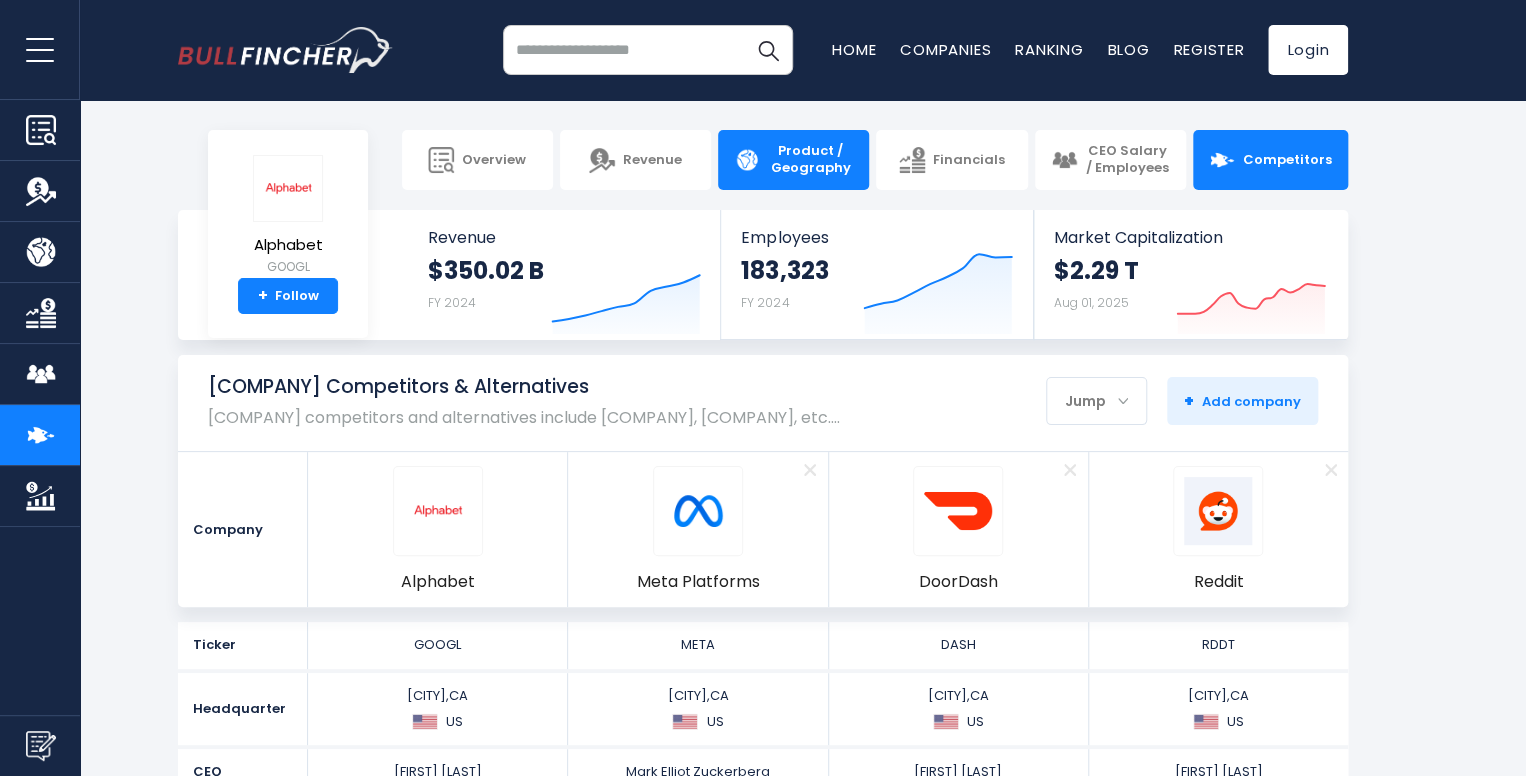 click on "Product / Geography" at bounding box center (810, 160) 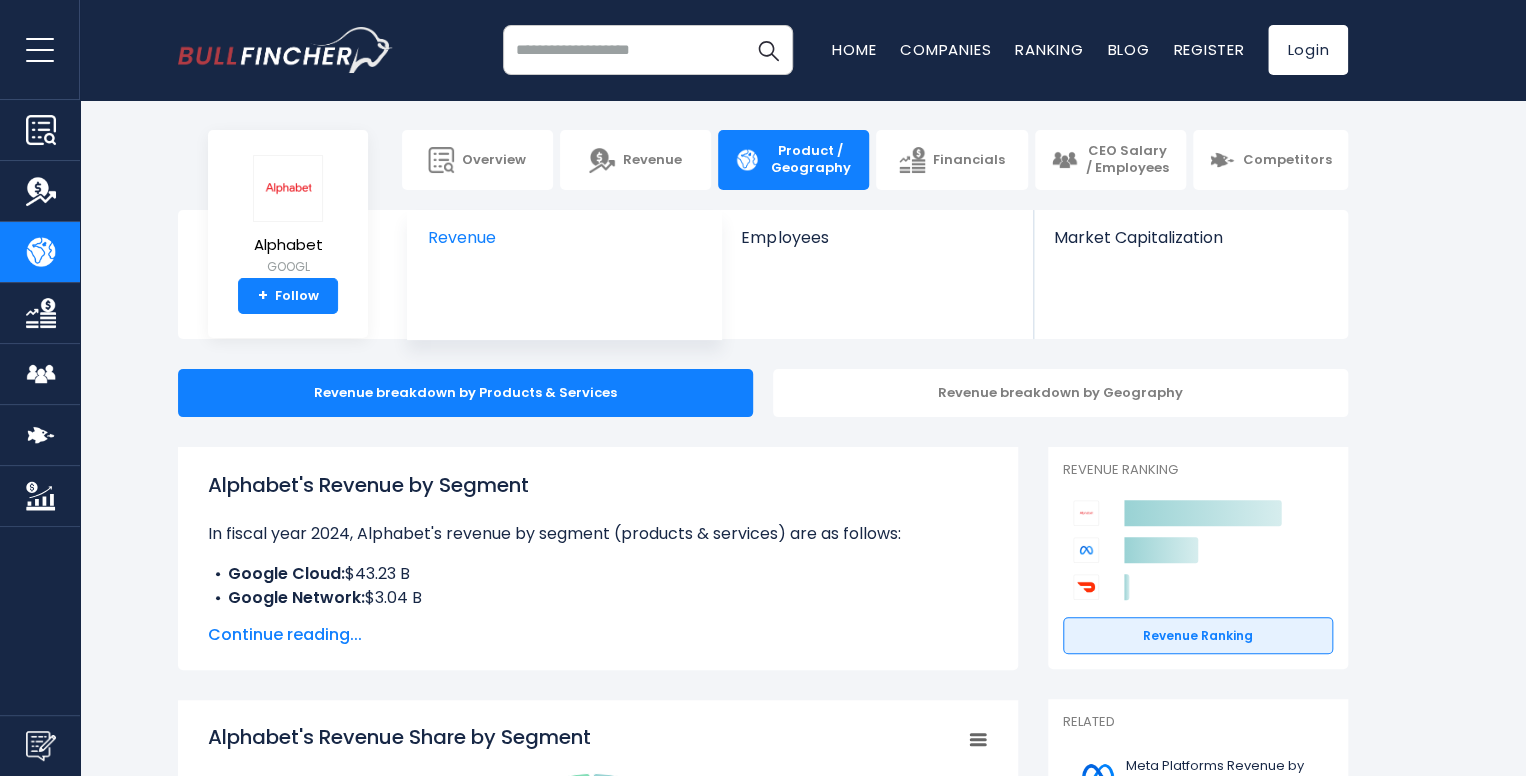 scroll, scrollTop: 32, scrollLeft: 0, axis: vertical 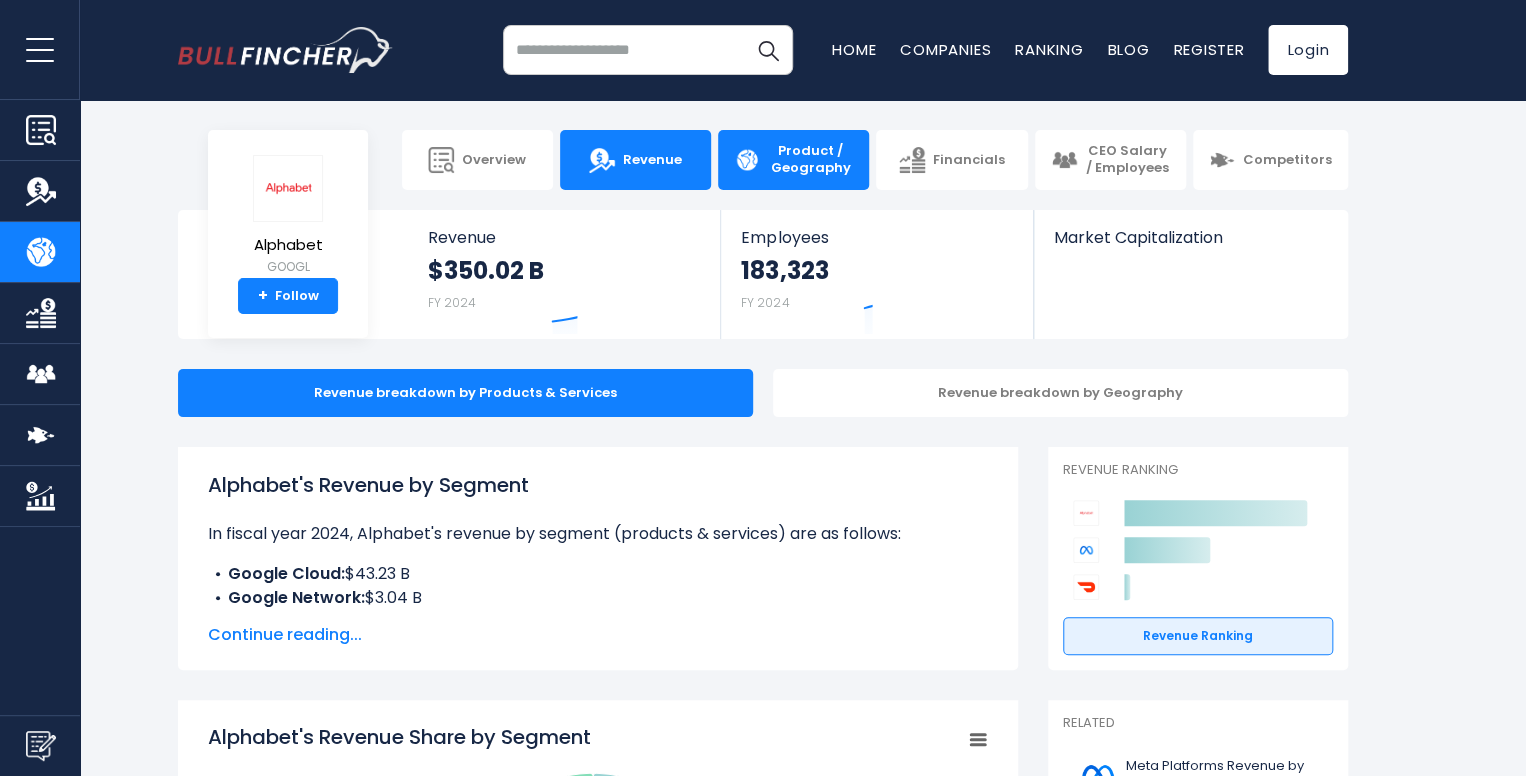 click on "Revenue" at bounding box center [652, 160] 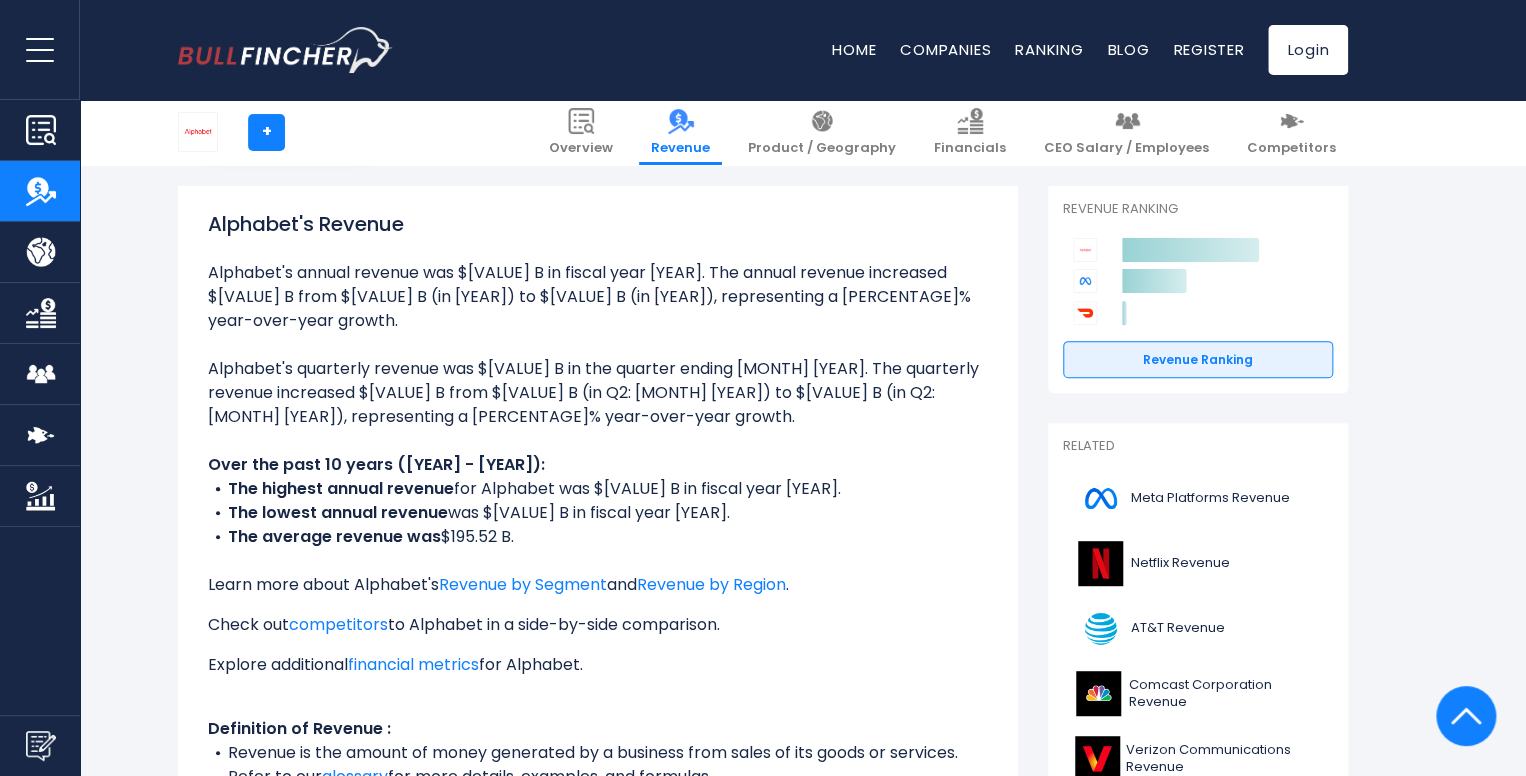 scroll, scrollTop: 196, scrollLeft: 0, axis: vertical 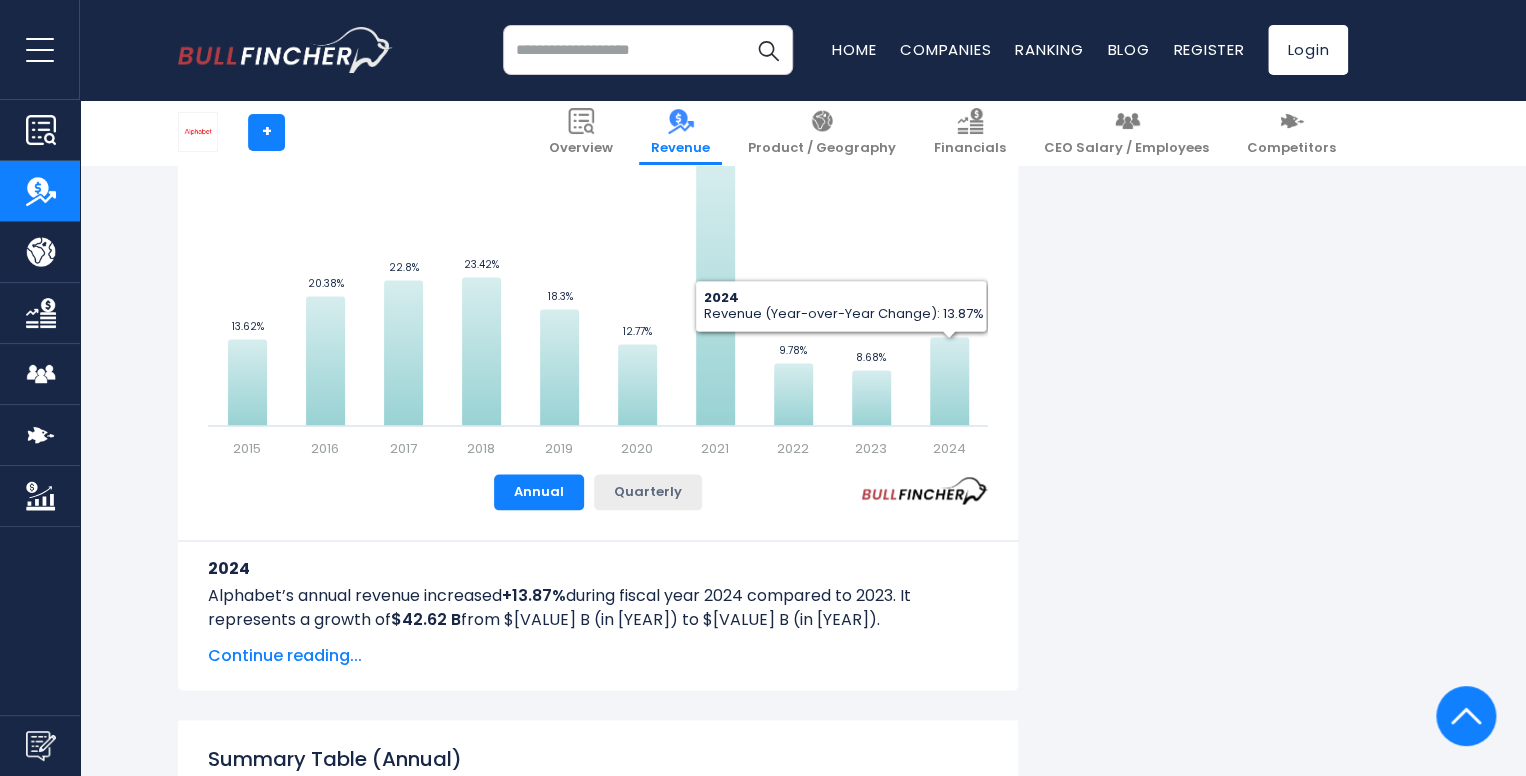 click on "Quarterly" at bounding box center [648, 492] 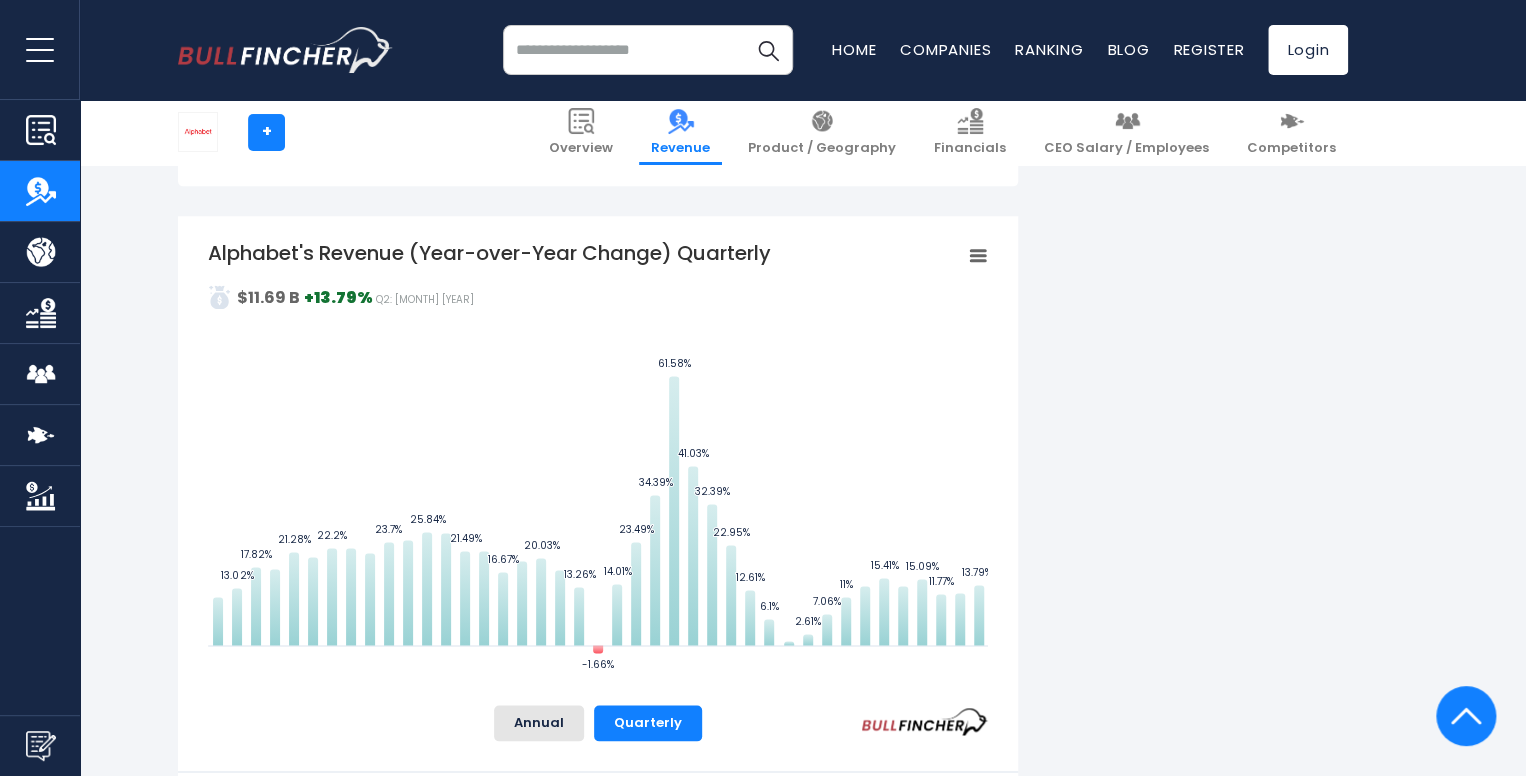 scroll, scrollTop: 1148, scrollLeft: 0, axis: vertical 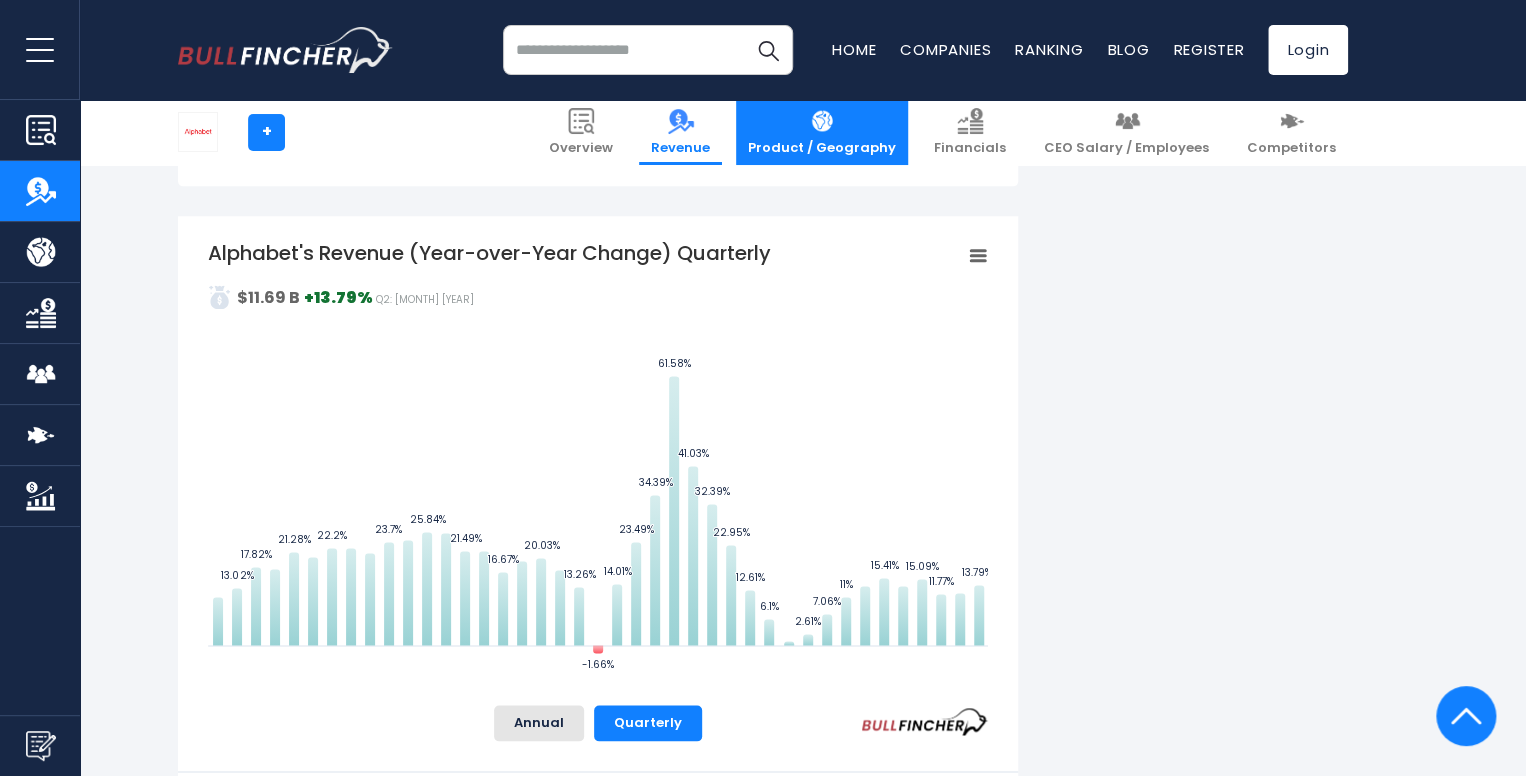 click on "Product / Geography" at bounding box center [822, 132] 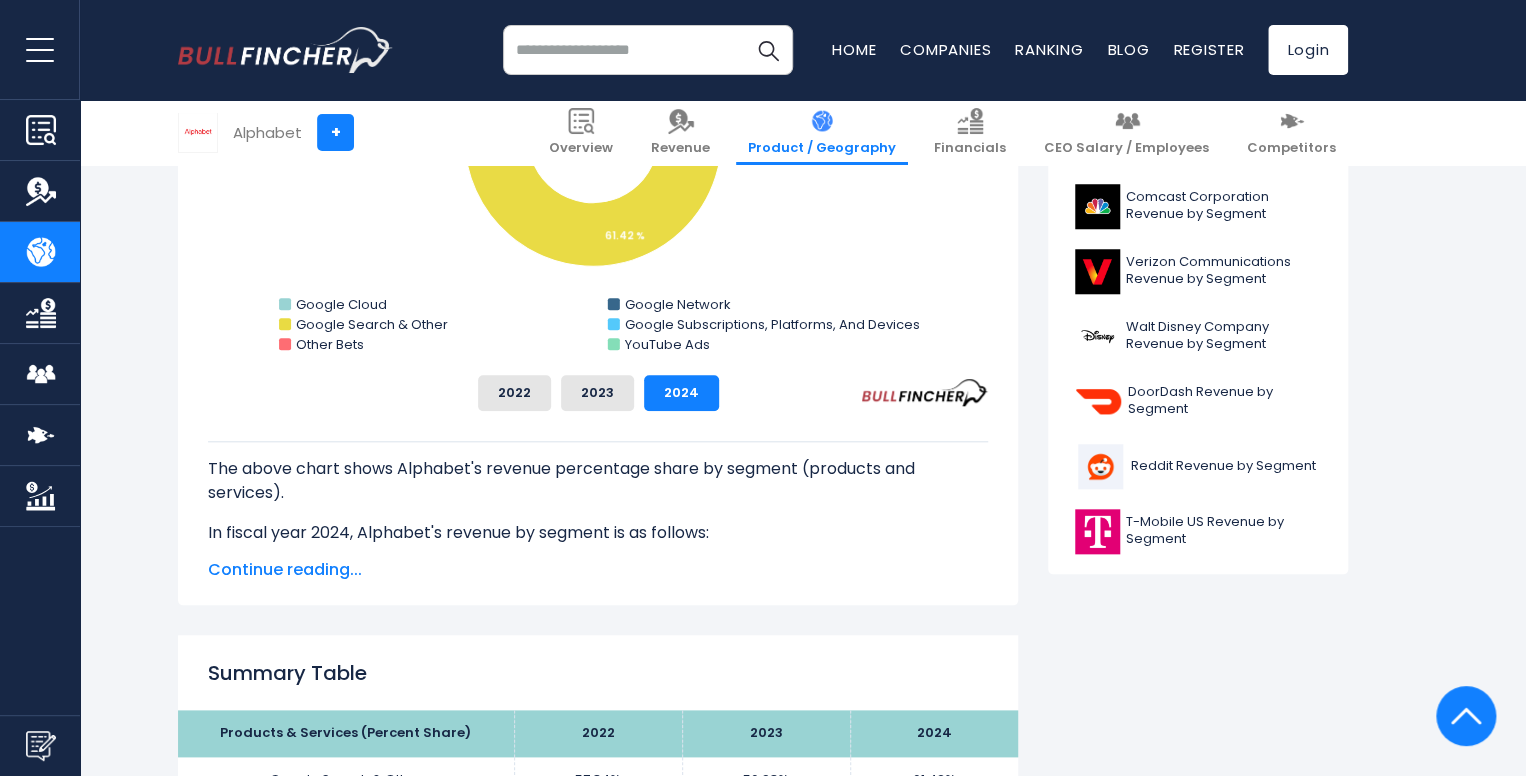 scroll, scrollTop: 0, scrollLeft: 0, axis: both 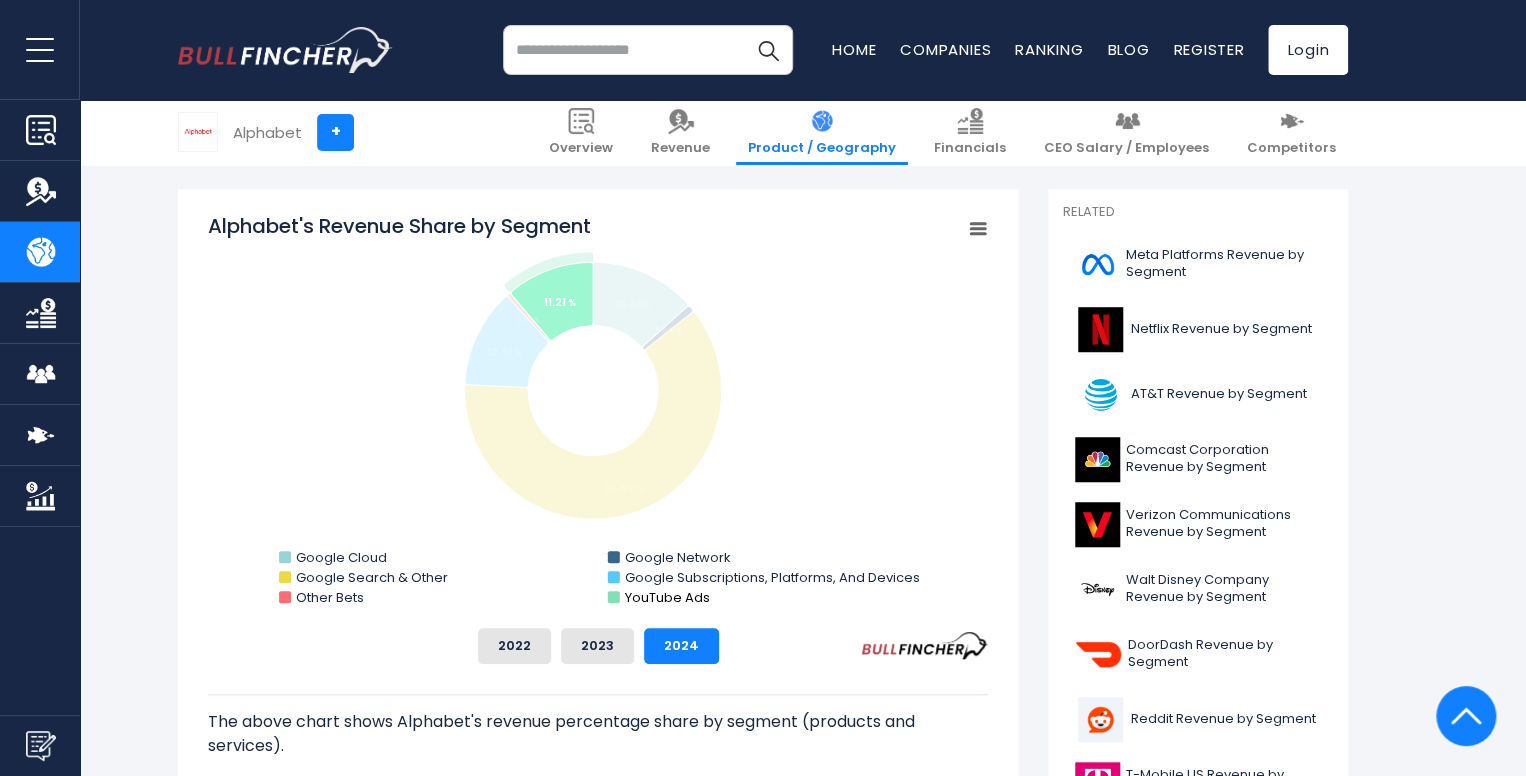 click on "YouTube Ads" 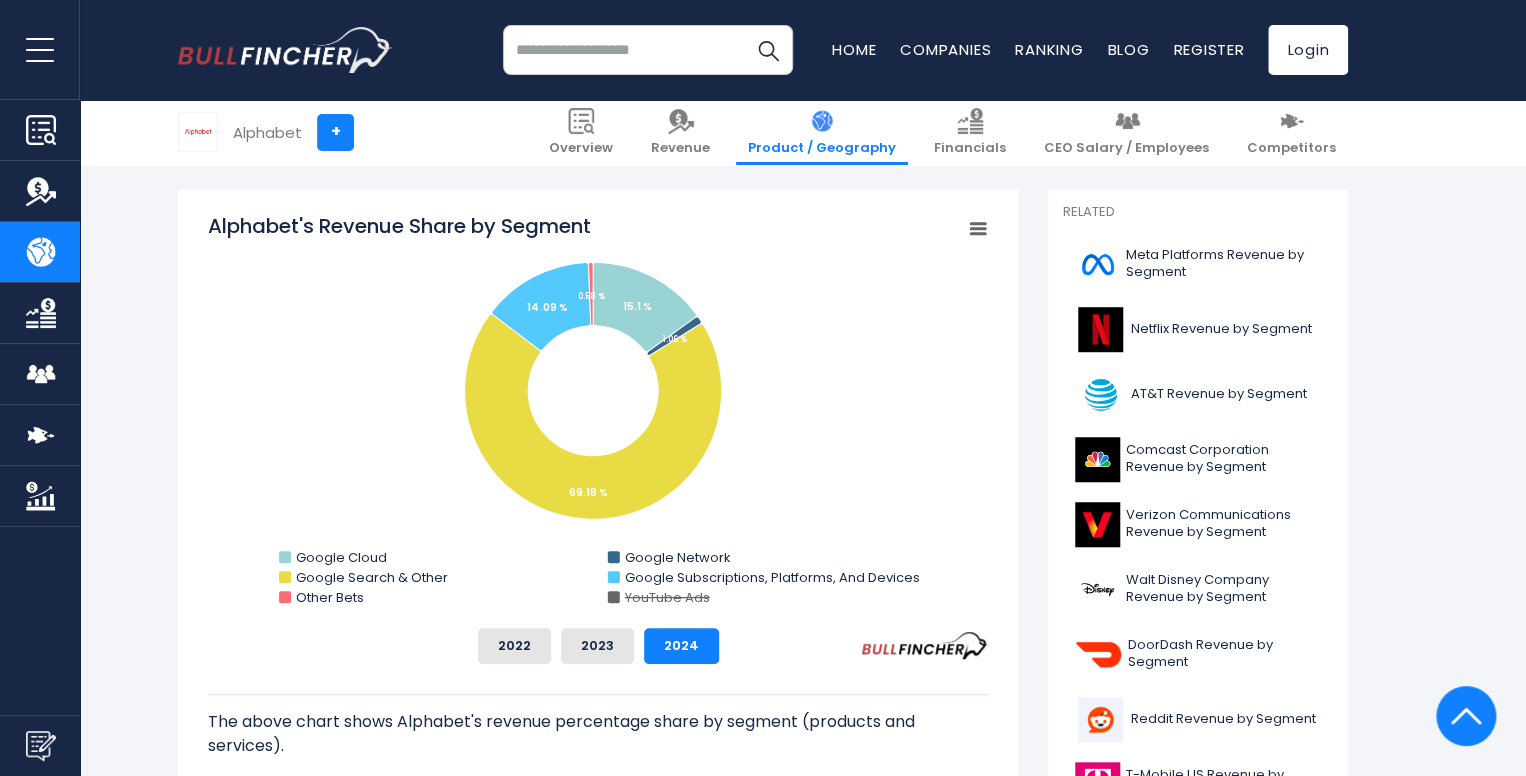 click on "YouTube Ads" 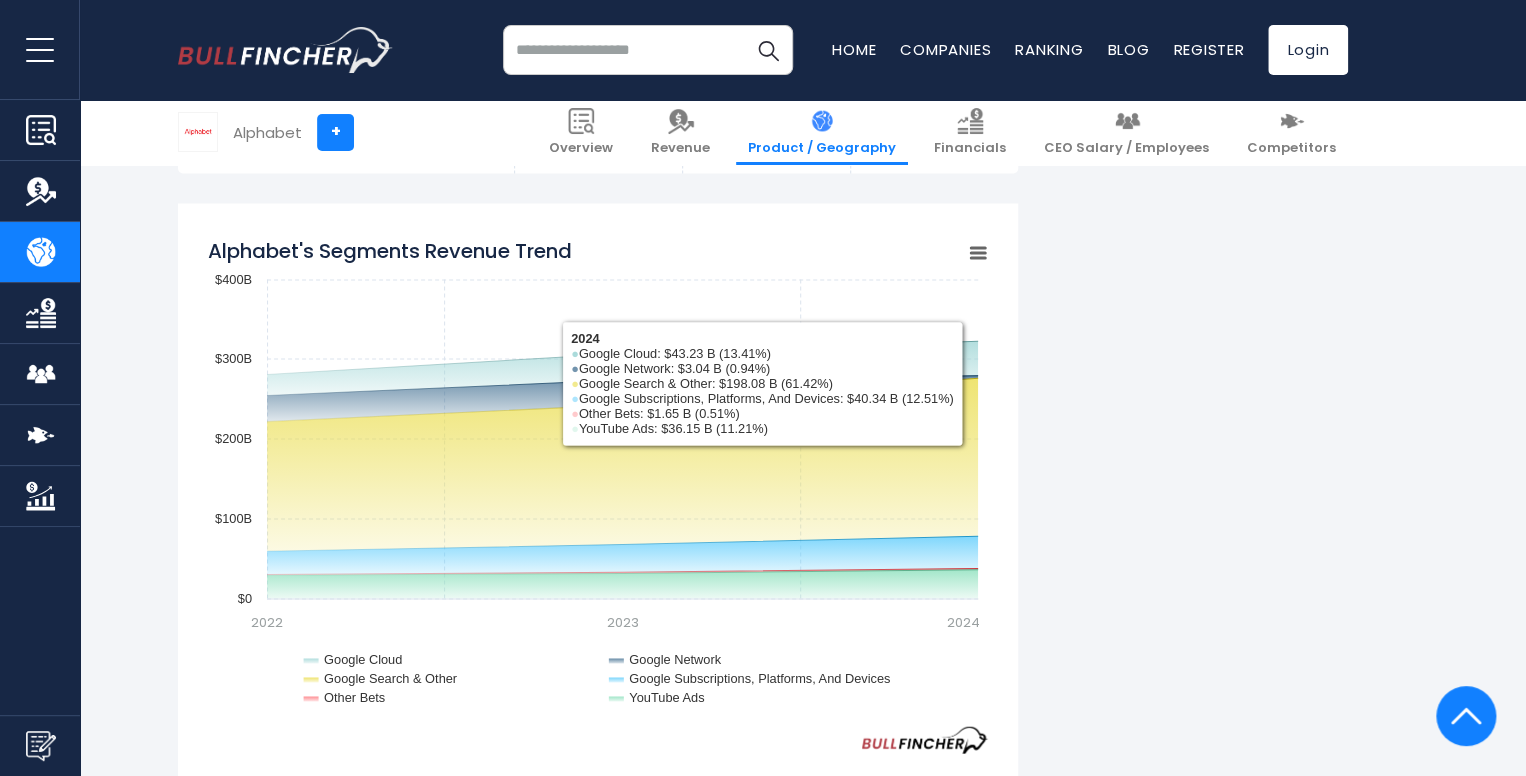 scroll, scrollTop: 1678, scrollLeft: 0, axis: vertical 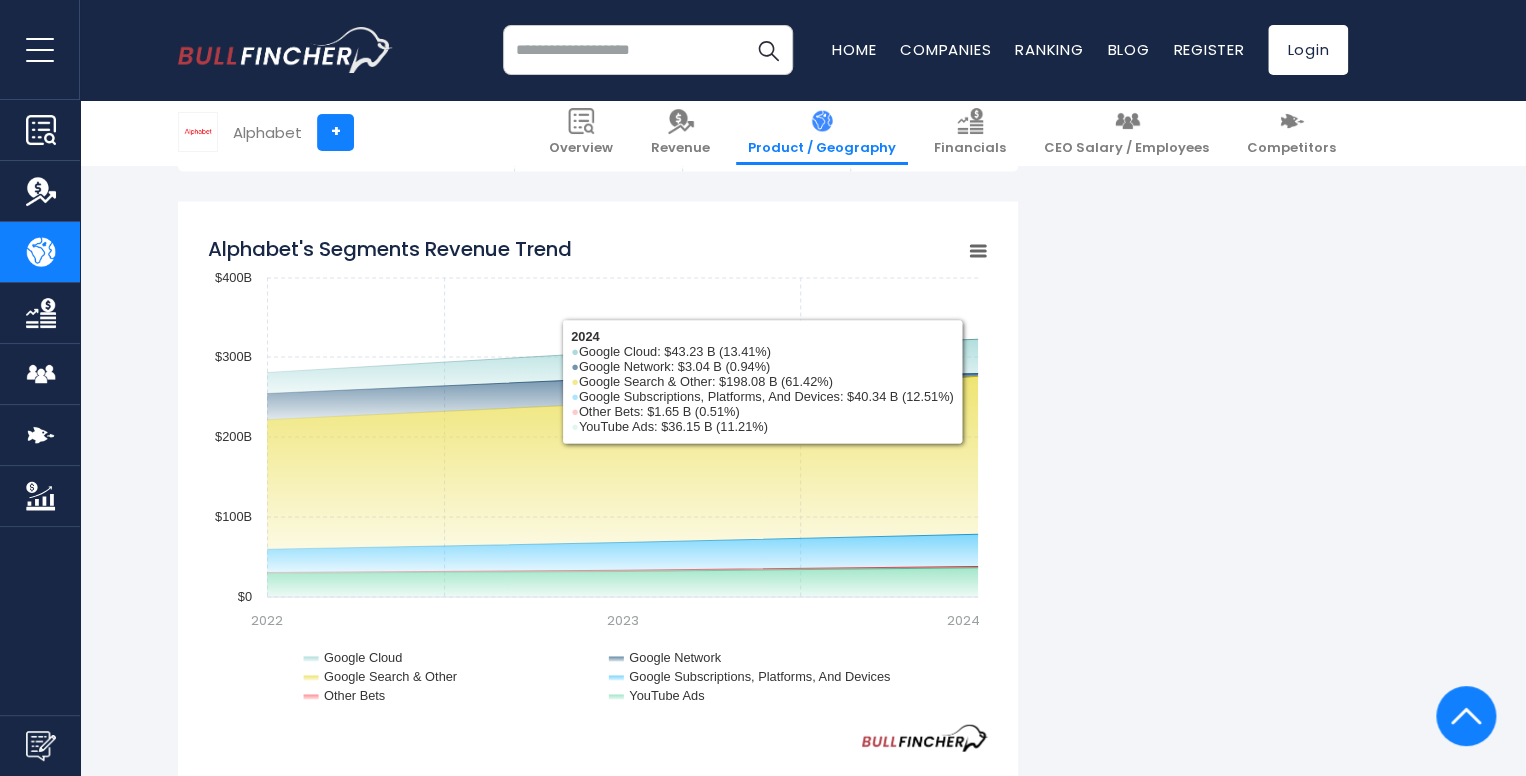 click 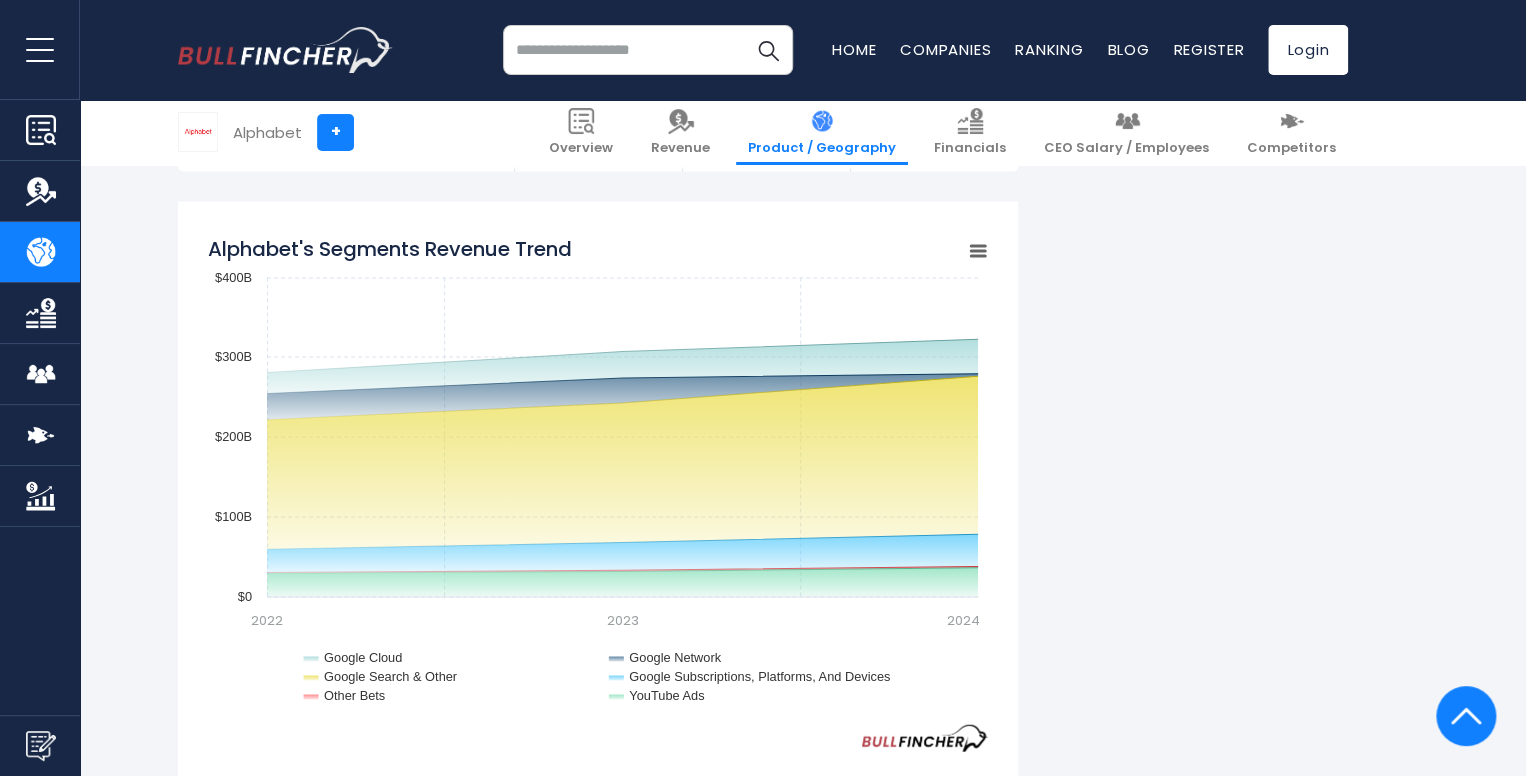 click 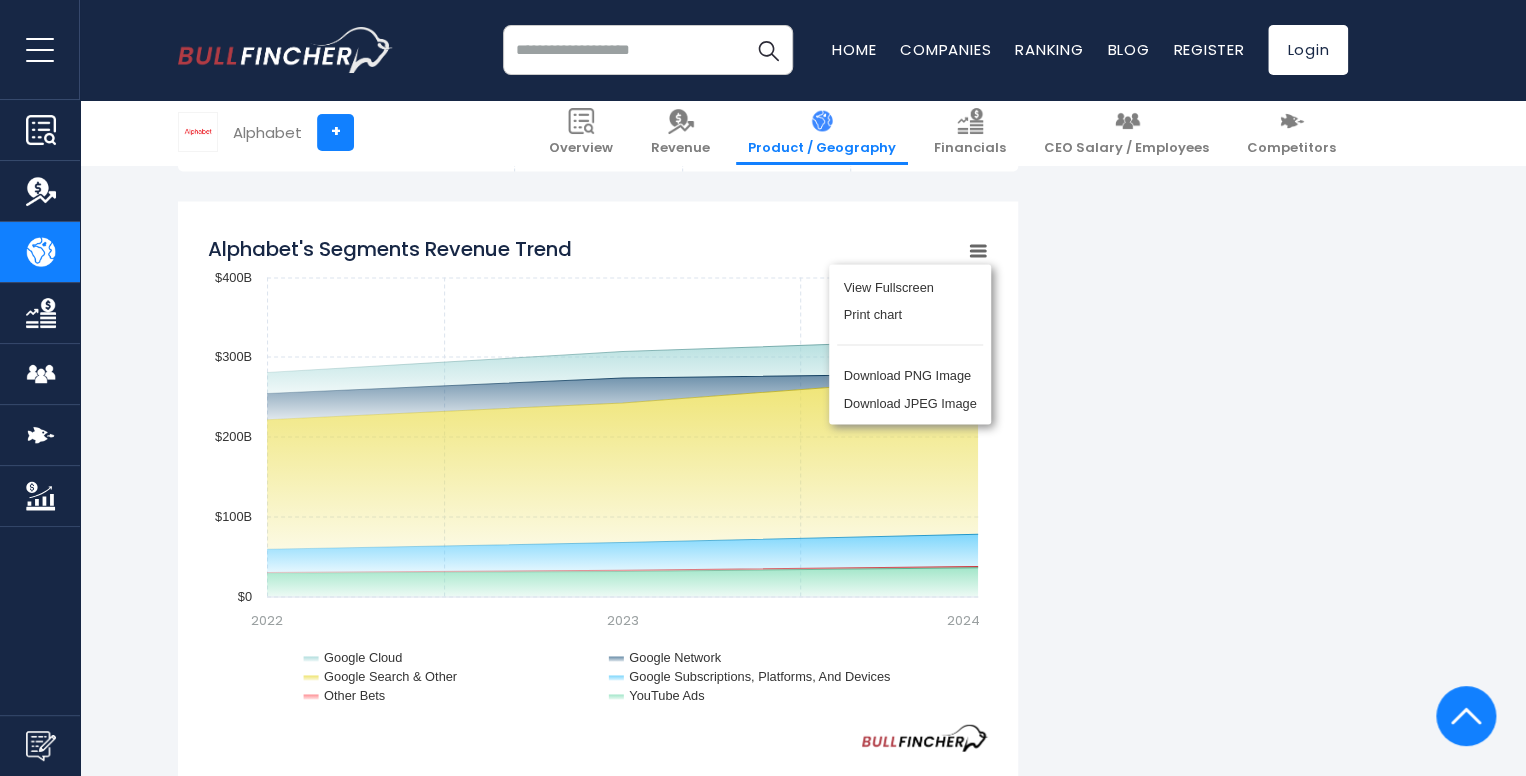 click on "Alphabet's Revenue by Segment
In fiscal year 2024,
Alphabet's
revenue by segment (products & services) are as follows:
Google Cloud:
$43.23 B
Google Network:
$3.04 B Google Search & Other: Other Bets: Check out" at bounding box center [763, 905] 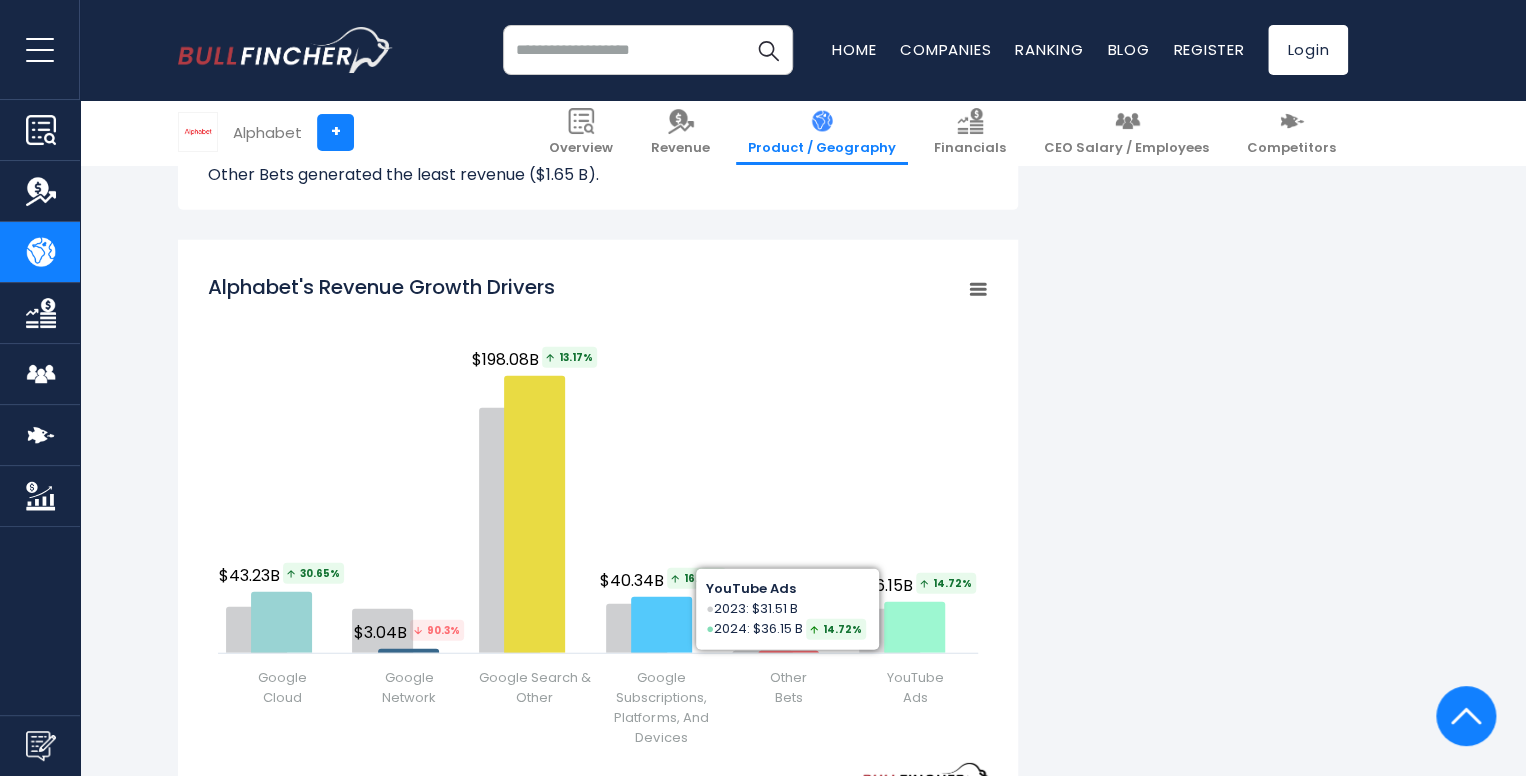 scroll, scrollTop: 2376, scrollLeft: 0, axis: vertical 